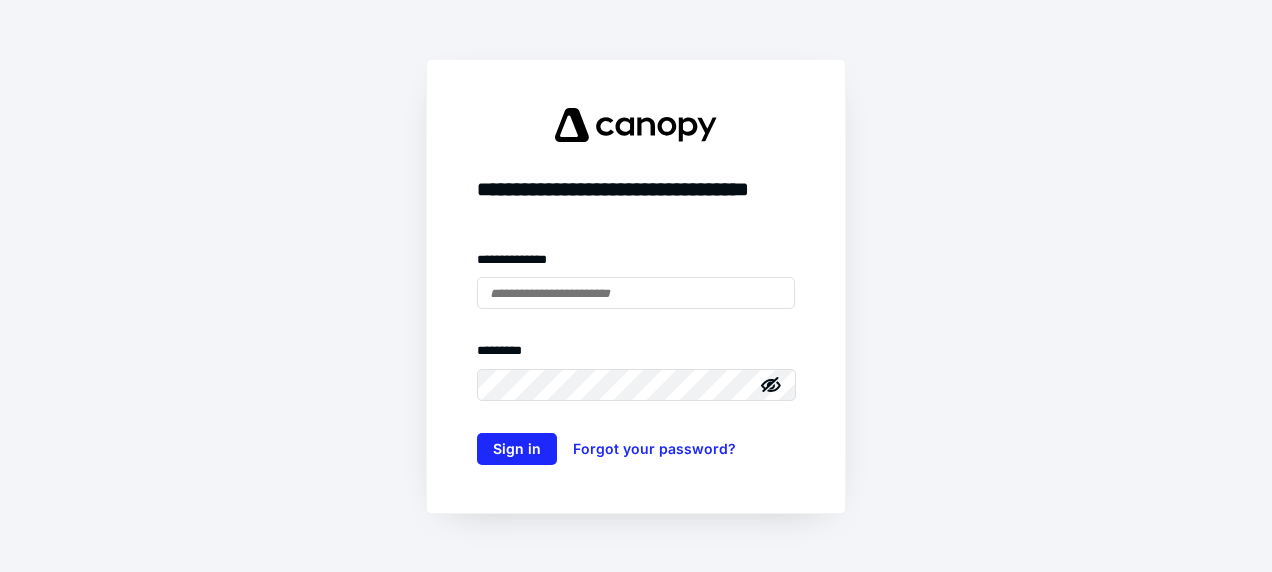 scroll, scrollTop: 0, scrollLeft: 0, axis: both 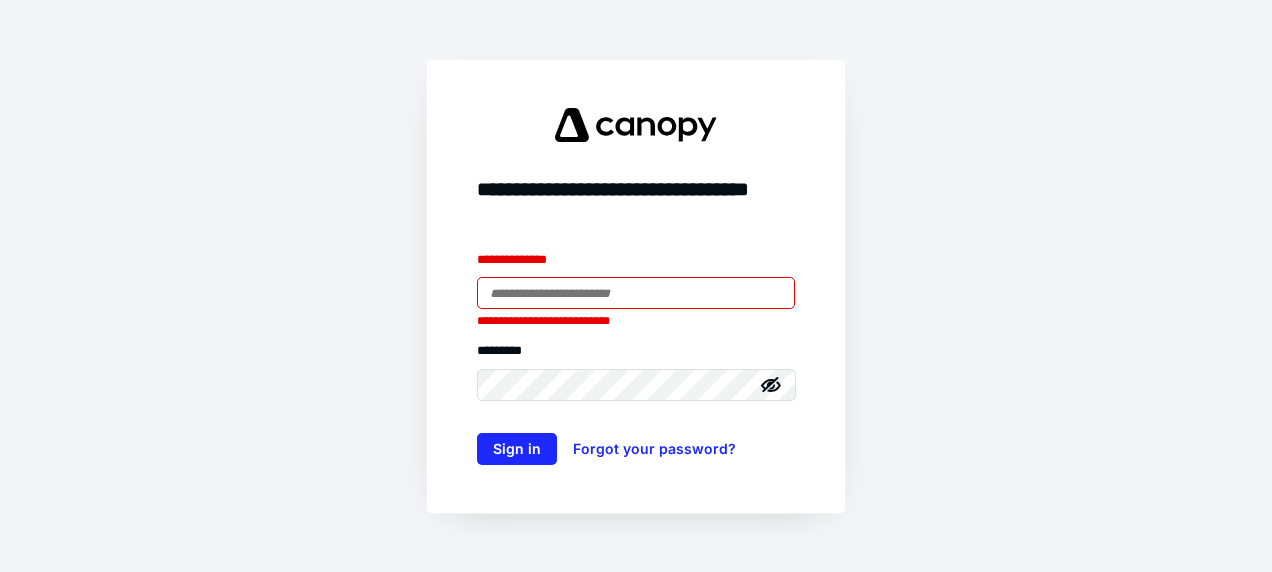 type on "**********" 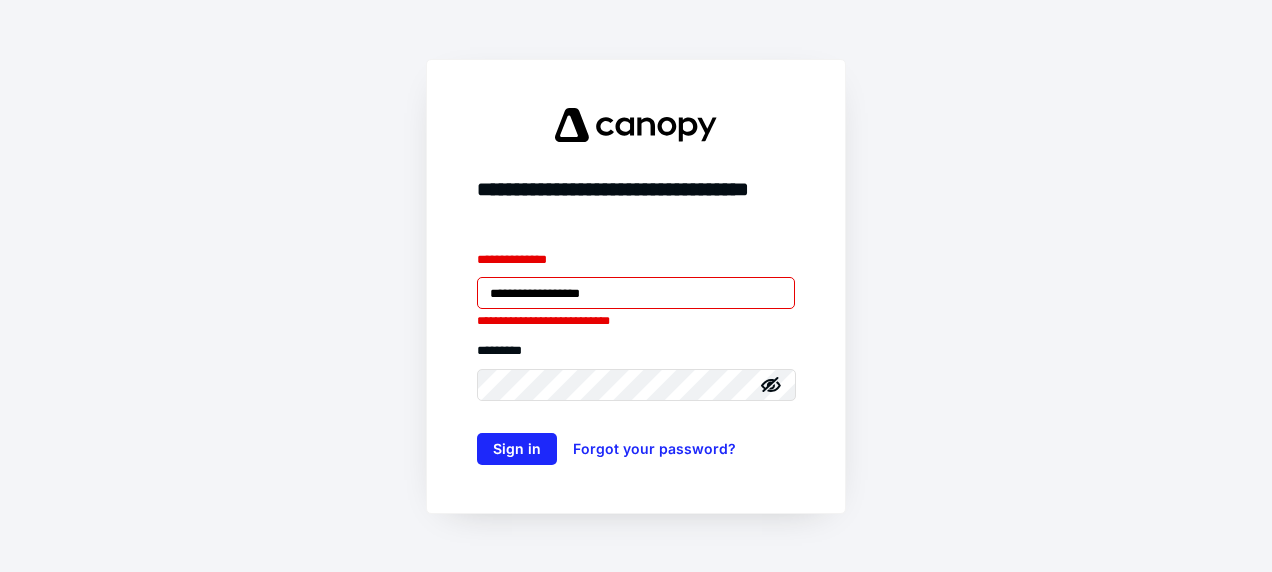 click on "**********" at bounding box center [636, 286] 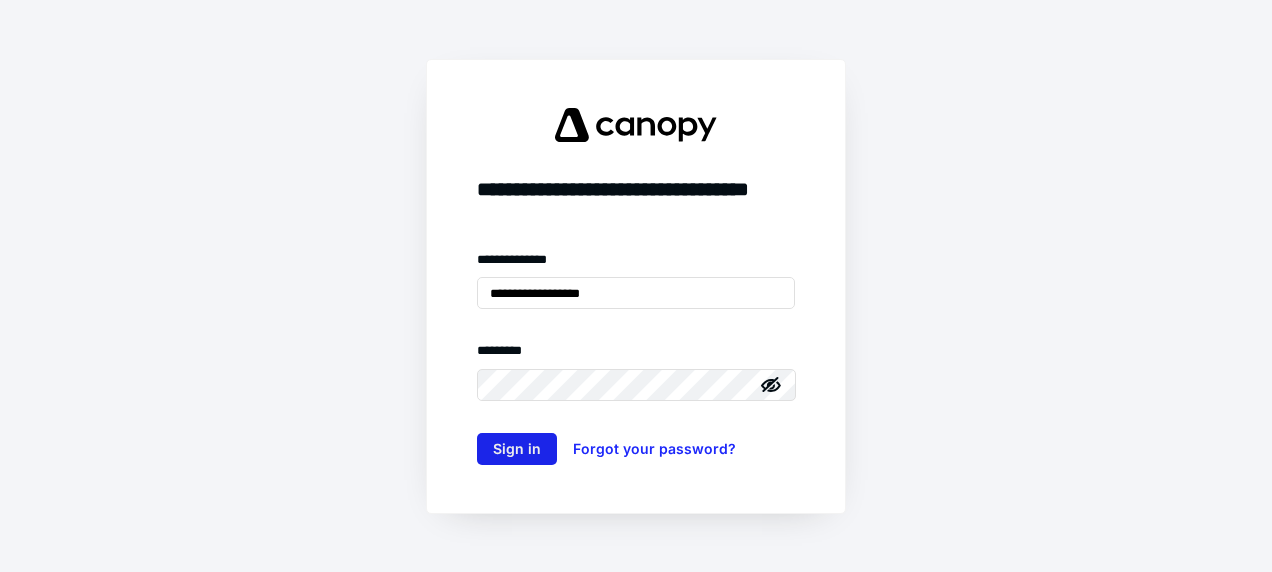 click on "Sign in" at bounding box center (517, 449) 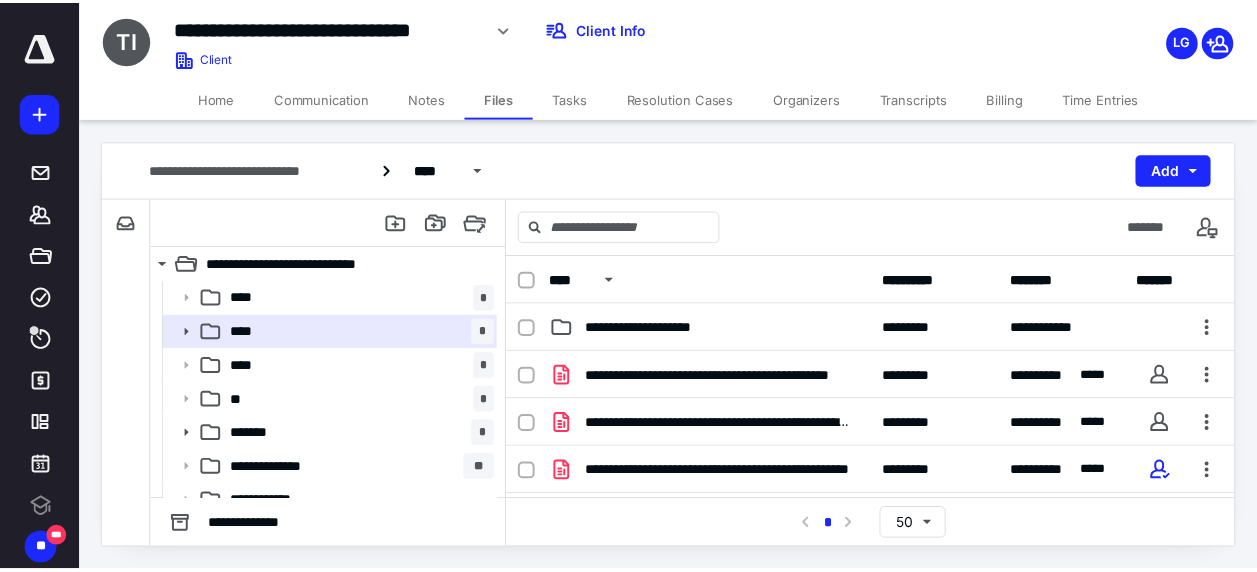 scroll, scrollTop: 0, scrollLeft: 0, axis: both 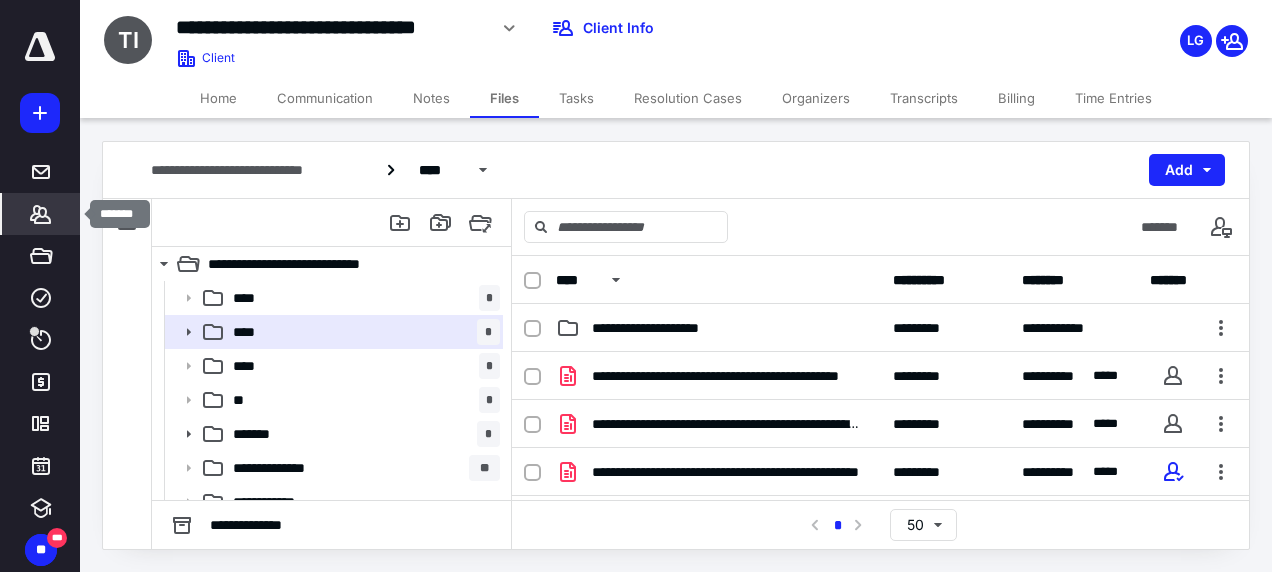 click 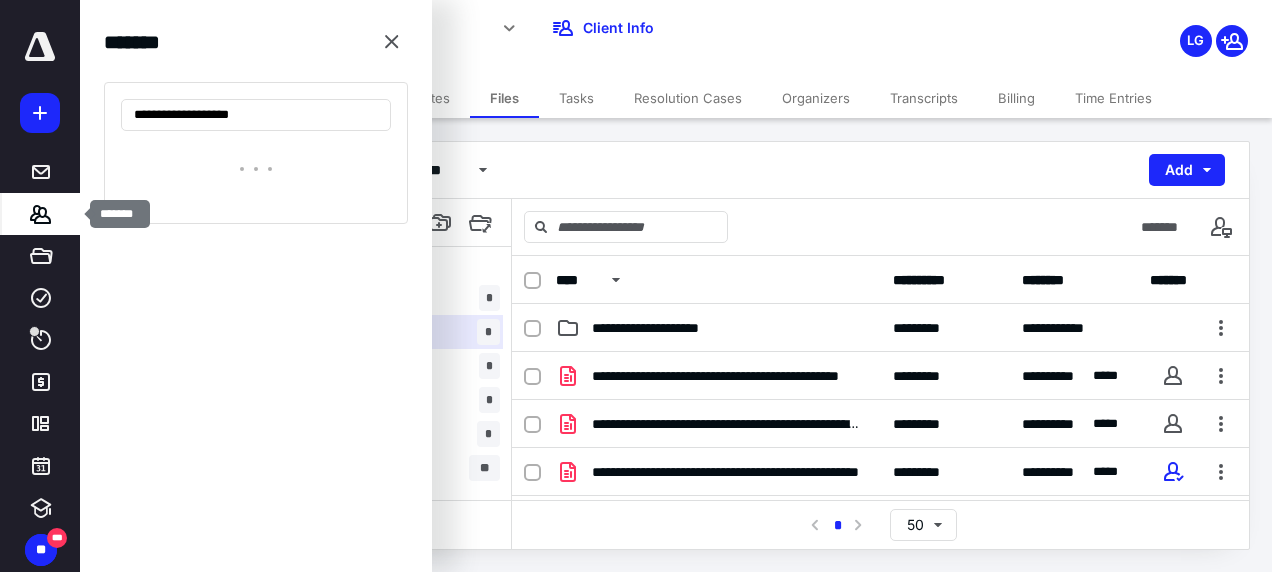 type on "**********" 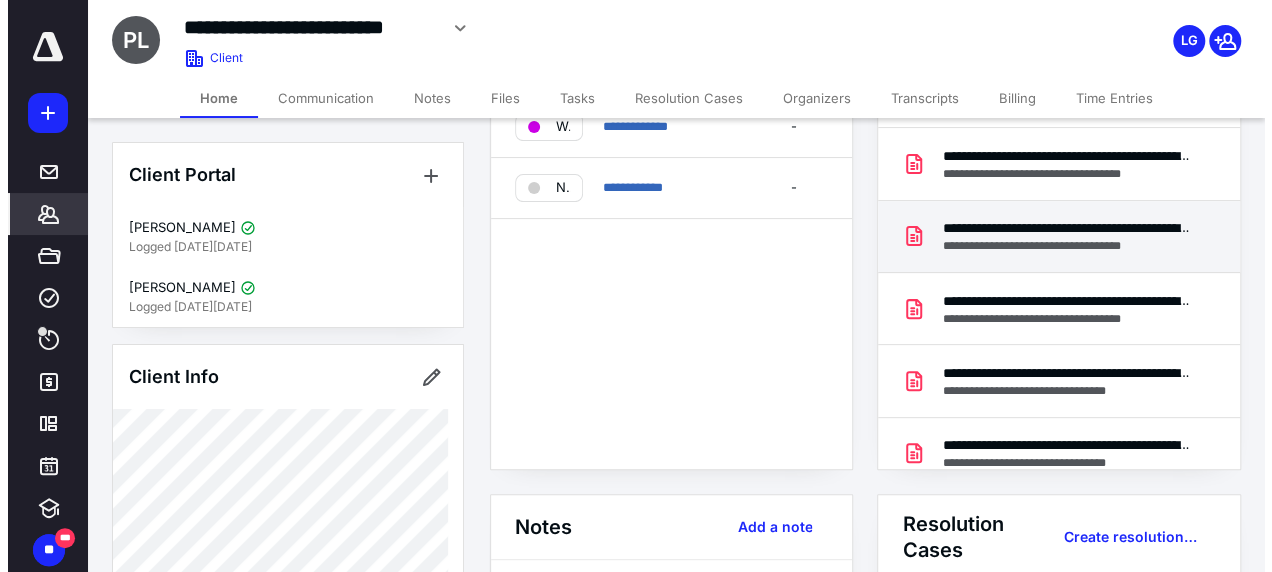 scroll, scrollTop: 200, scrollLeft: 0, axis: vertical 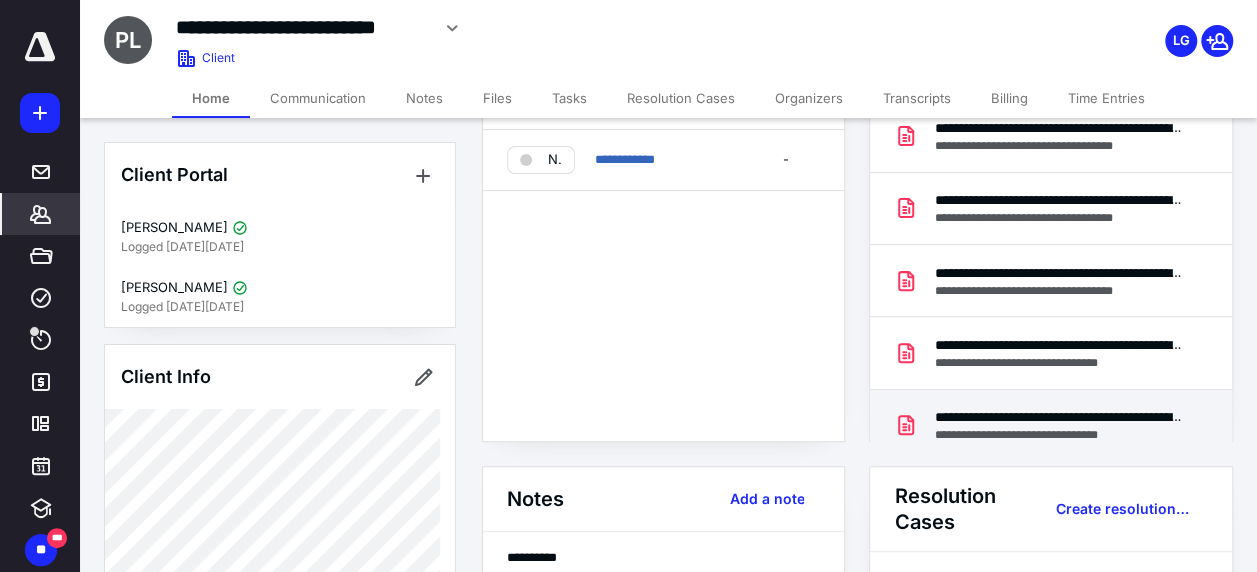 click on "**********" at bounding box center [1059, 417] 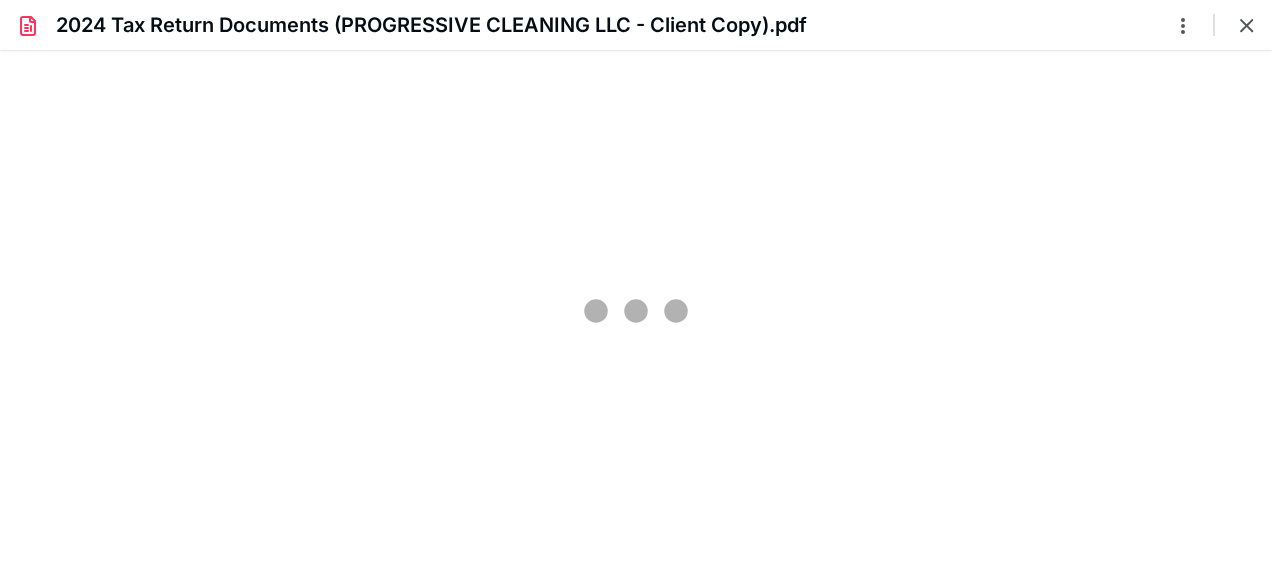 scroll, scrollTop: 0, scrollLeft: 0, axis: both 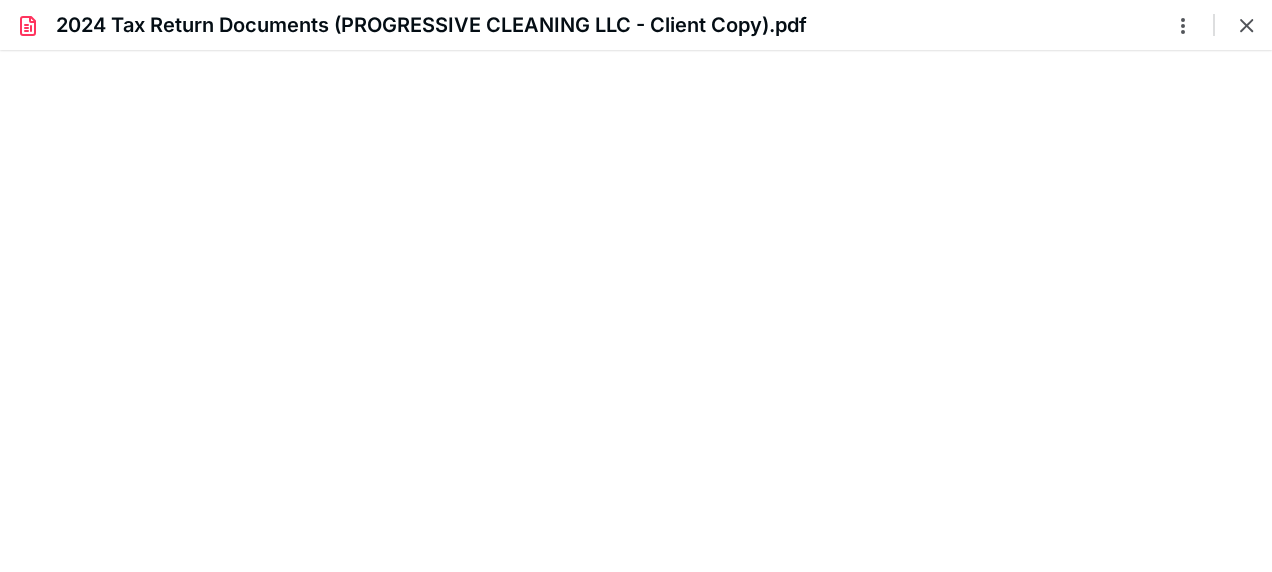 type on "61" 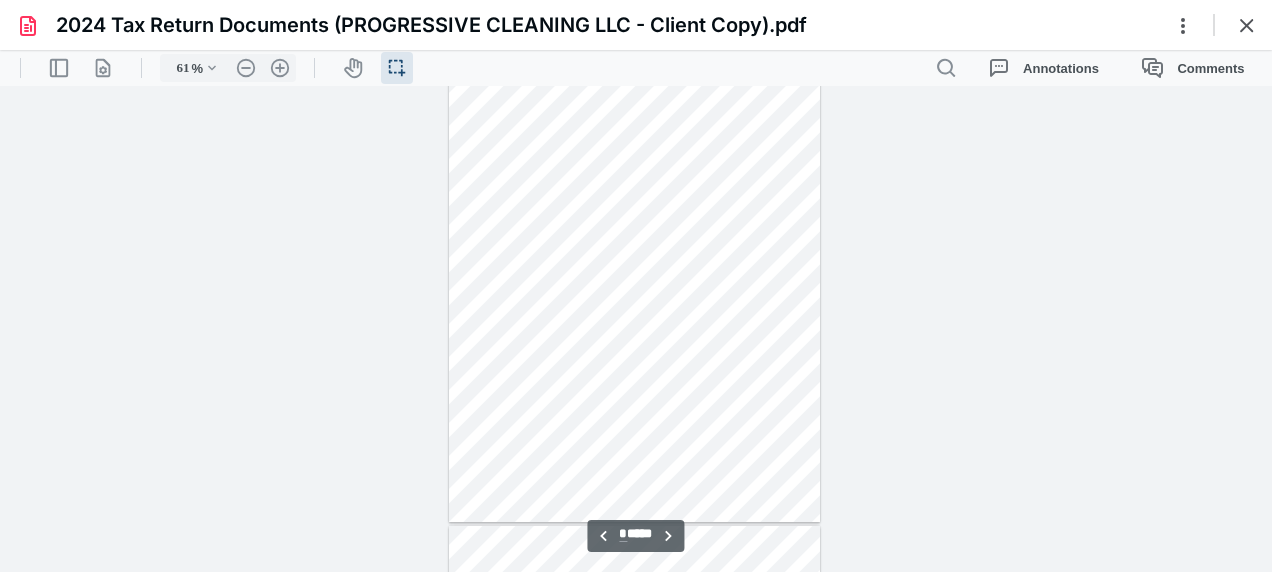 scroll, scrollTop: 538, scrollLeft: 0, axis: vertical 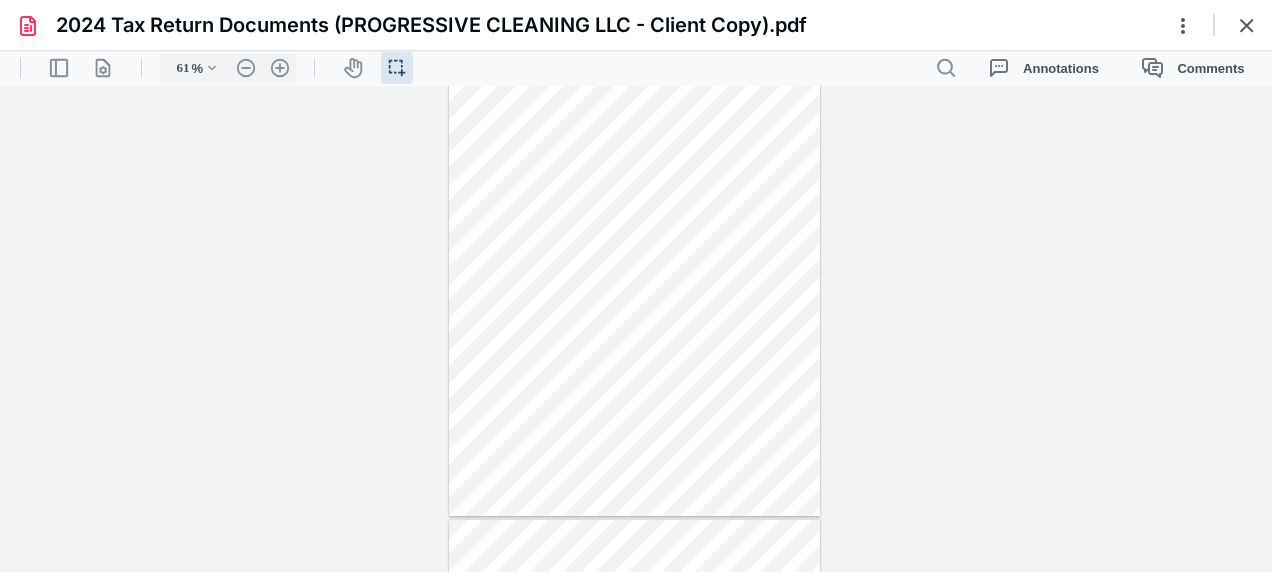 click on "**********" at bounding box center (636, 329) 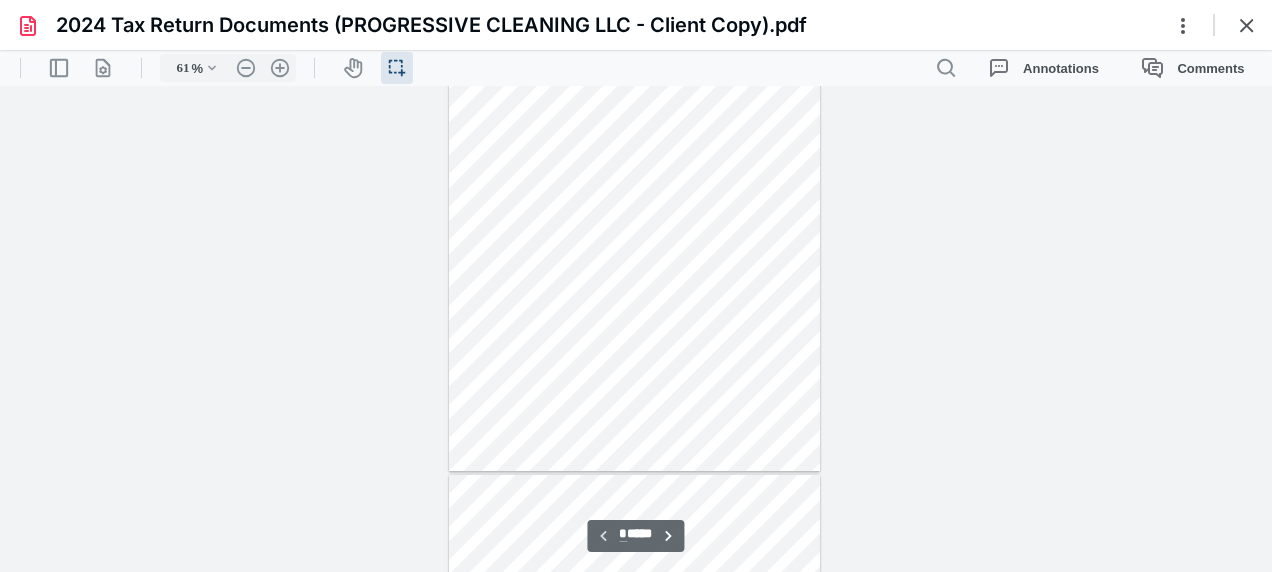scroll, scrollTop: 0, scrollLeft: 0, axis: both 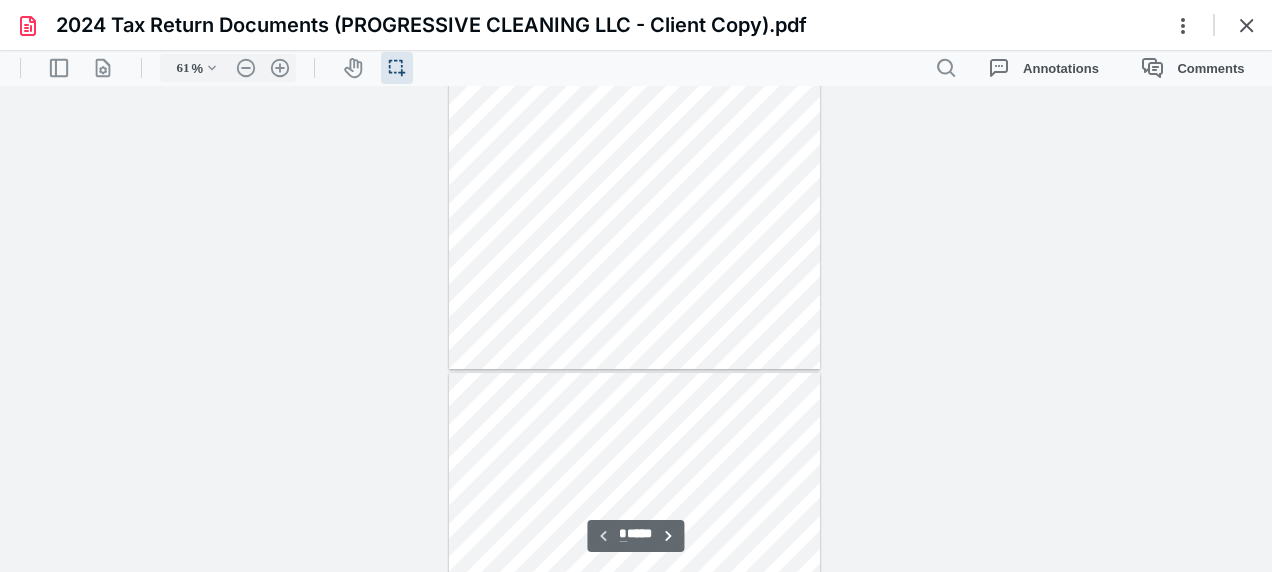 type on "*" 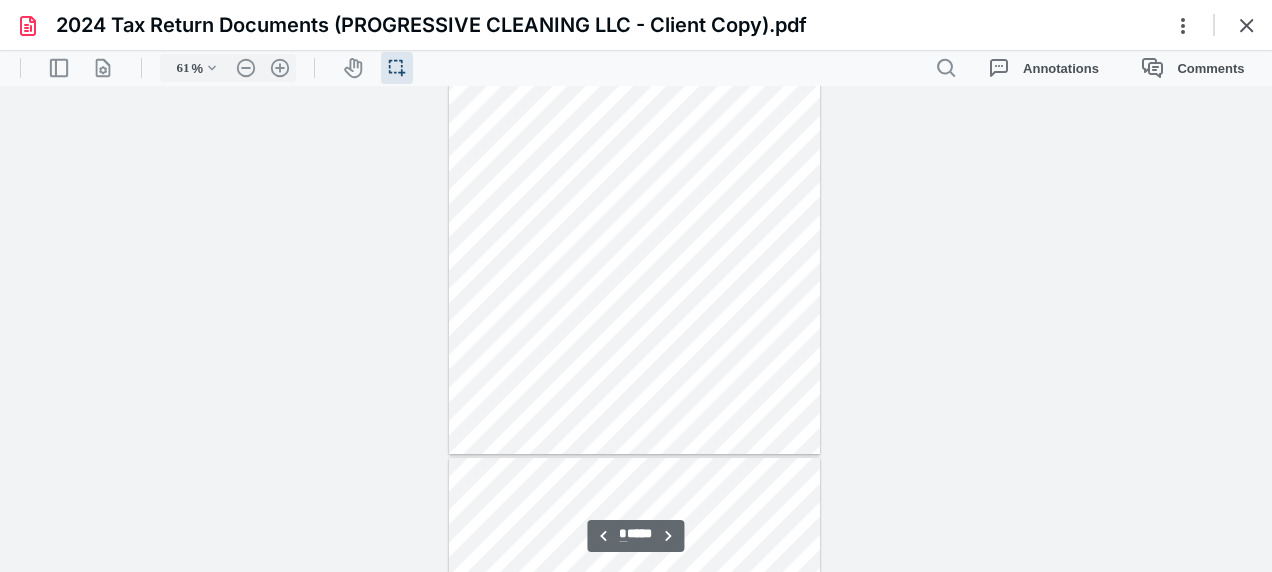 scroll, scrollTop: 500, scrollLeft: 0, axis: vertical 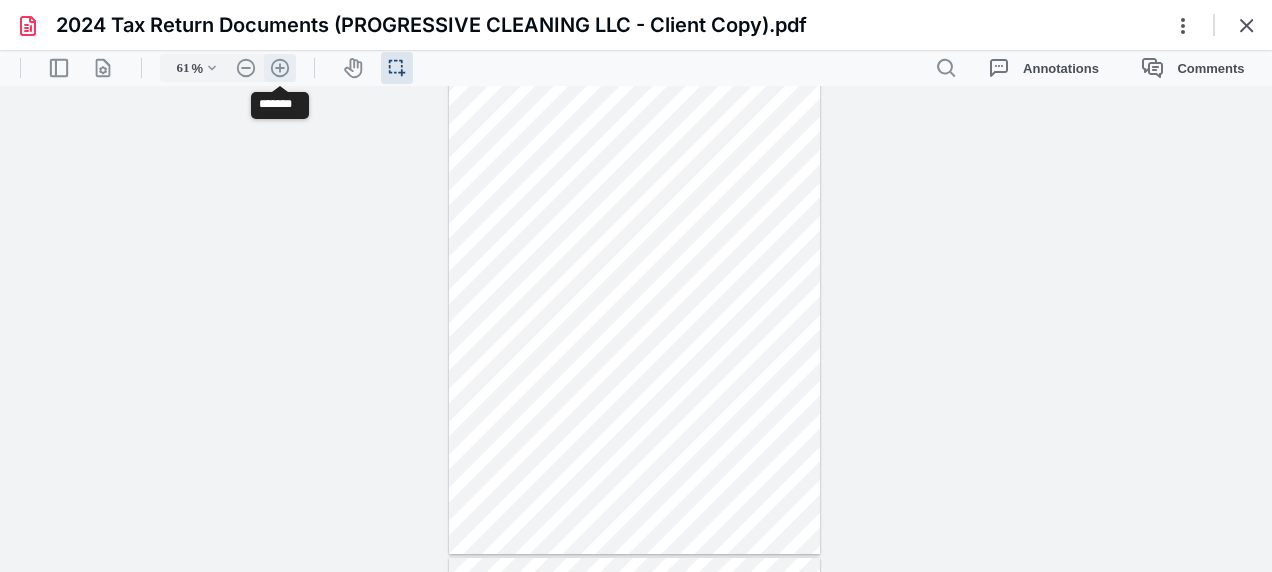 click on ".cls-1{fill:#abb0c4;} icon - header - zoom - in - line" at bounding box center (280, 68) 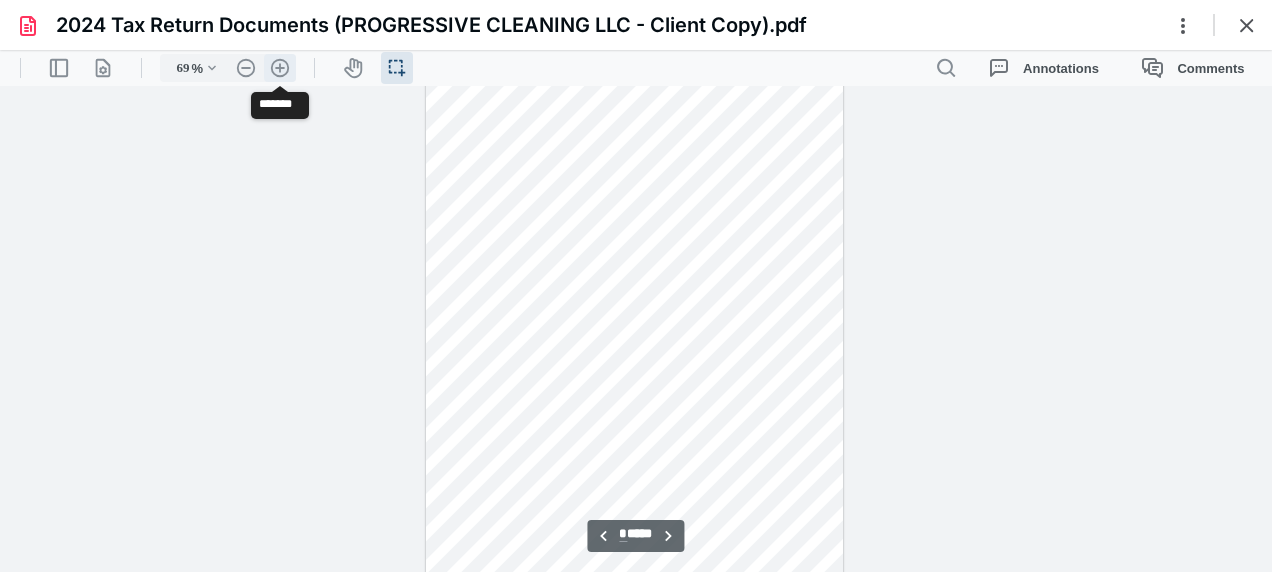 click on ".cls-1{fill:#abb0c4;} icon - header - zoom - in - line" at bounding box center (280, 68) 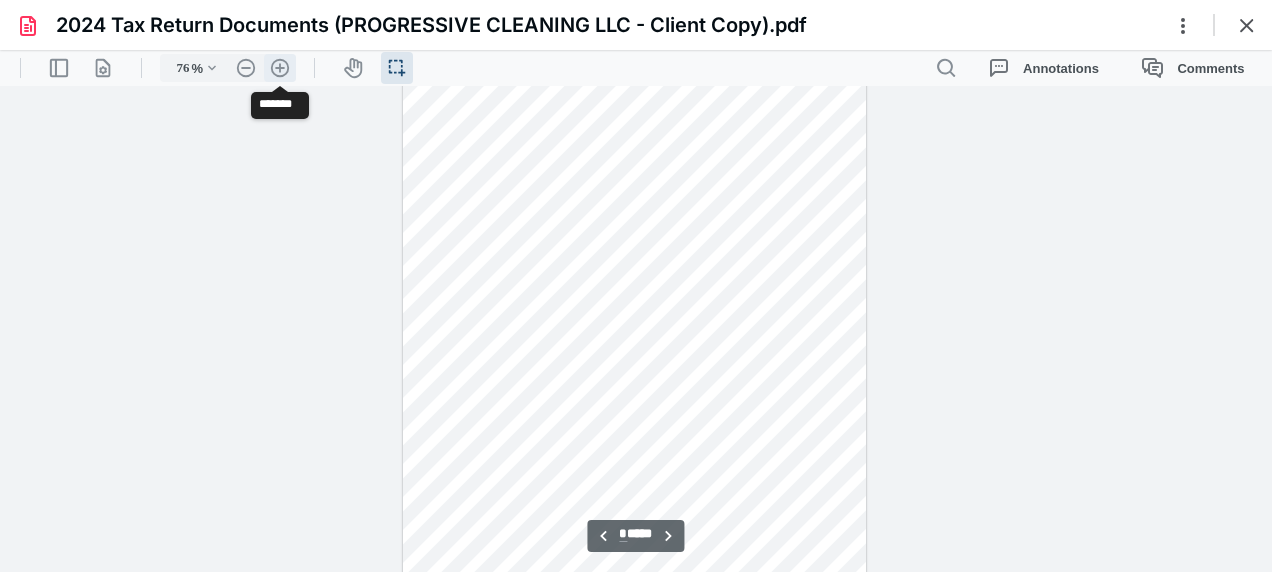 click on ".cls-1{fill:#abb0c4;} icon - header - zoom - in - line" at bounding box center (280, 68) 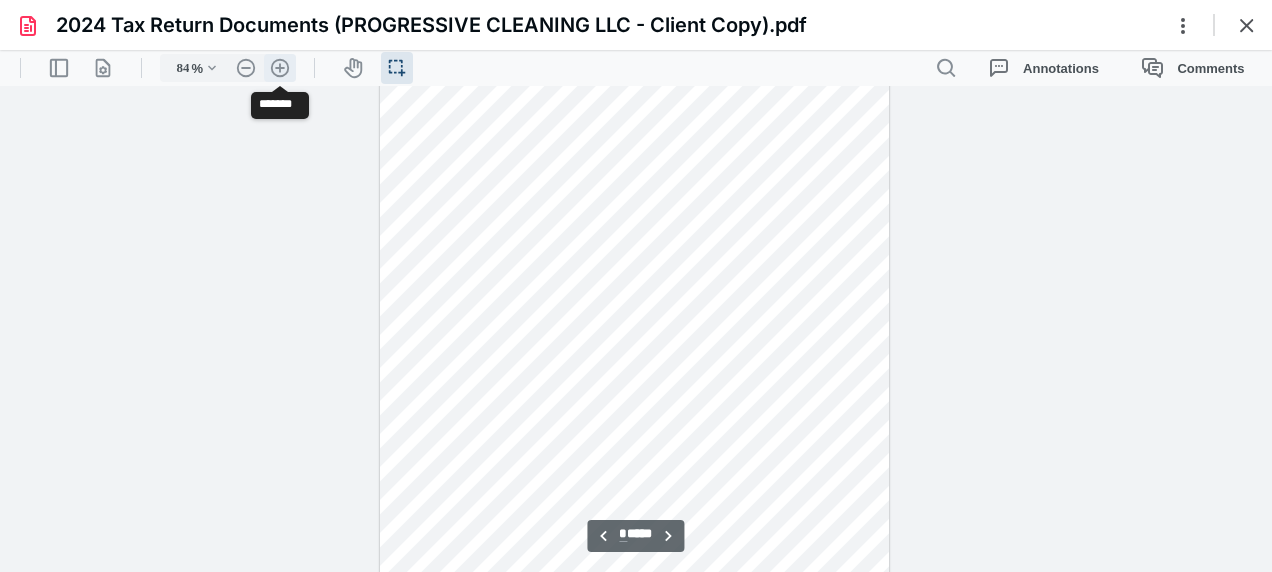 click on ".cls-1{fill:#abb0c4;} icon - header - zoom - in - line" at bounding box center [280, 68] 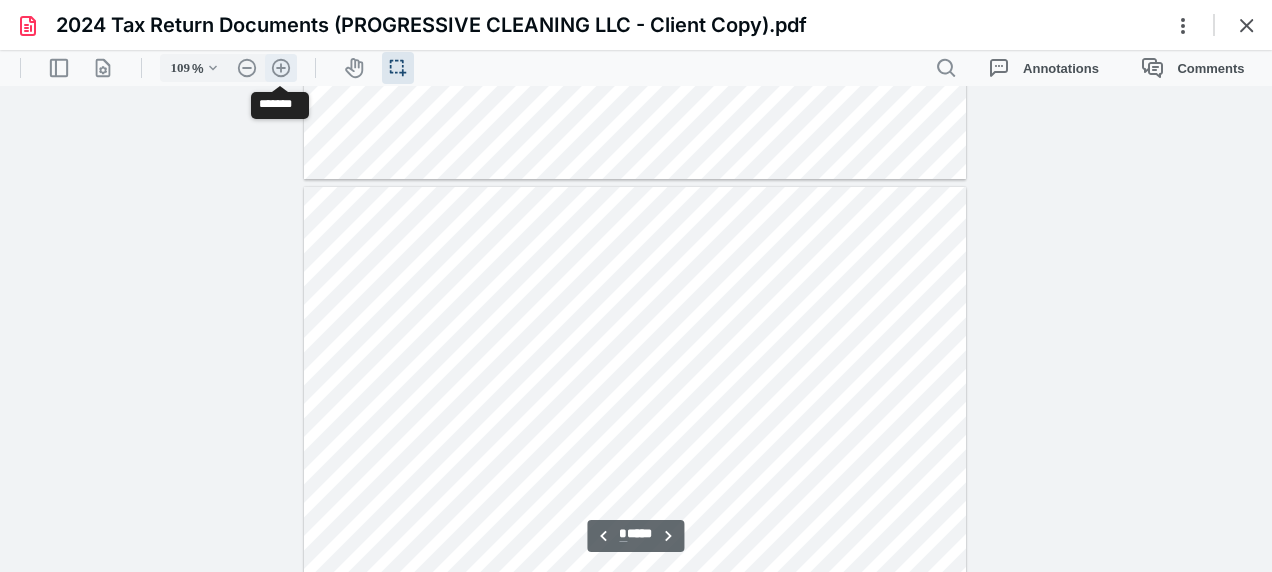 scroll, scrollTop: 1066, scrollLeft: 0, axis: vertical 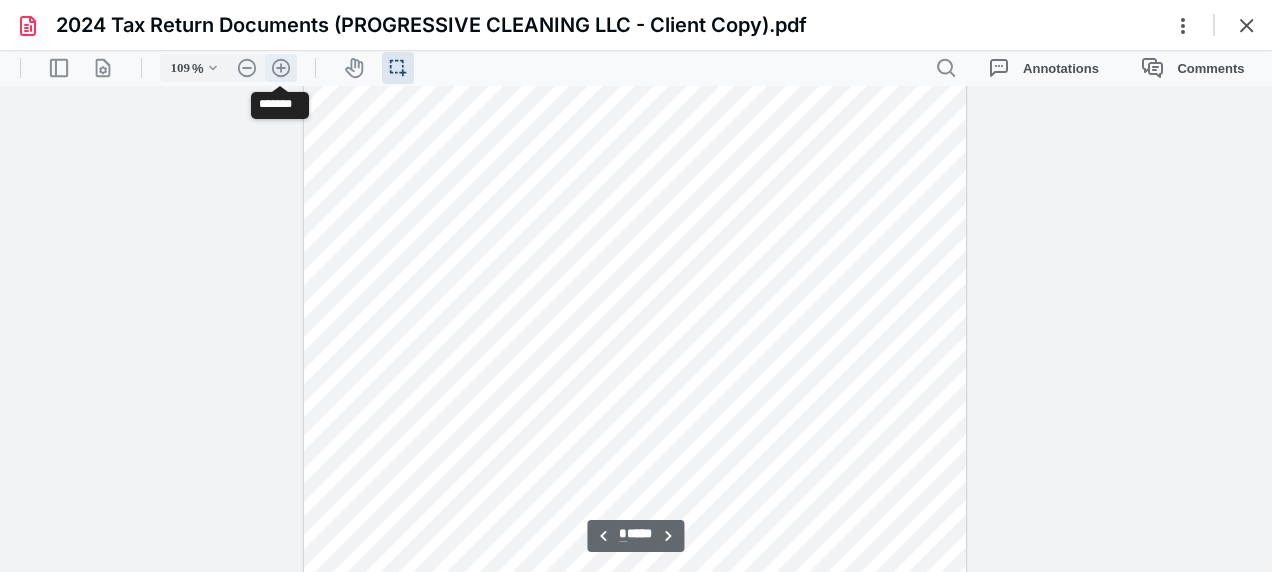 click on ".cls-1{fill:#abb0c4;} icon - header - zoom - in - line" at bounding box center (281, 68) 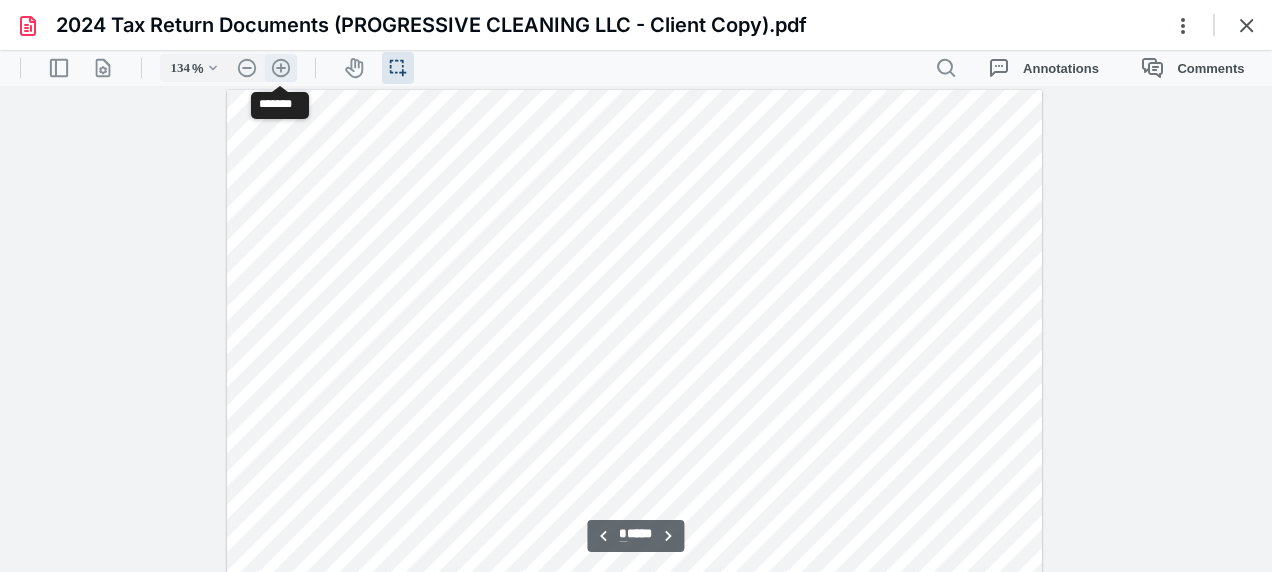 click on ".cls-1{fill:#abb0c4;} icon - header - zoom - in - line" at bounding box center (281, 68) 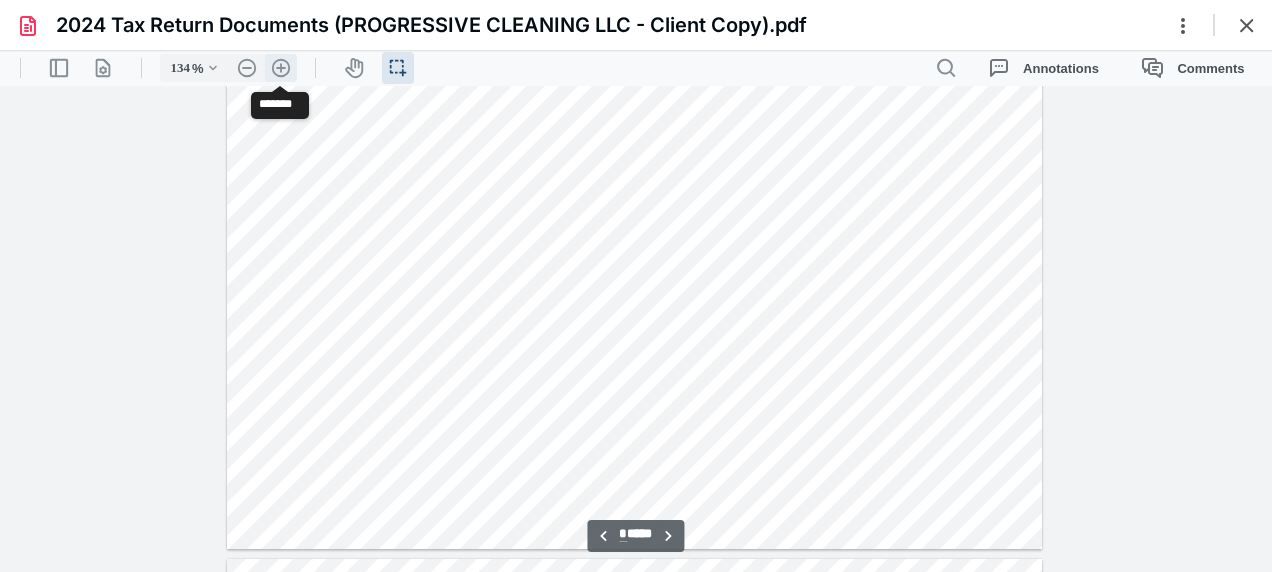 type on "159" 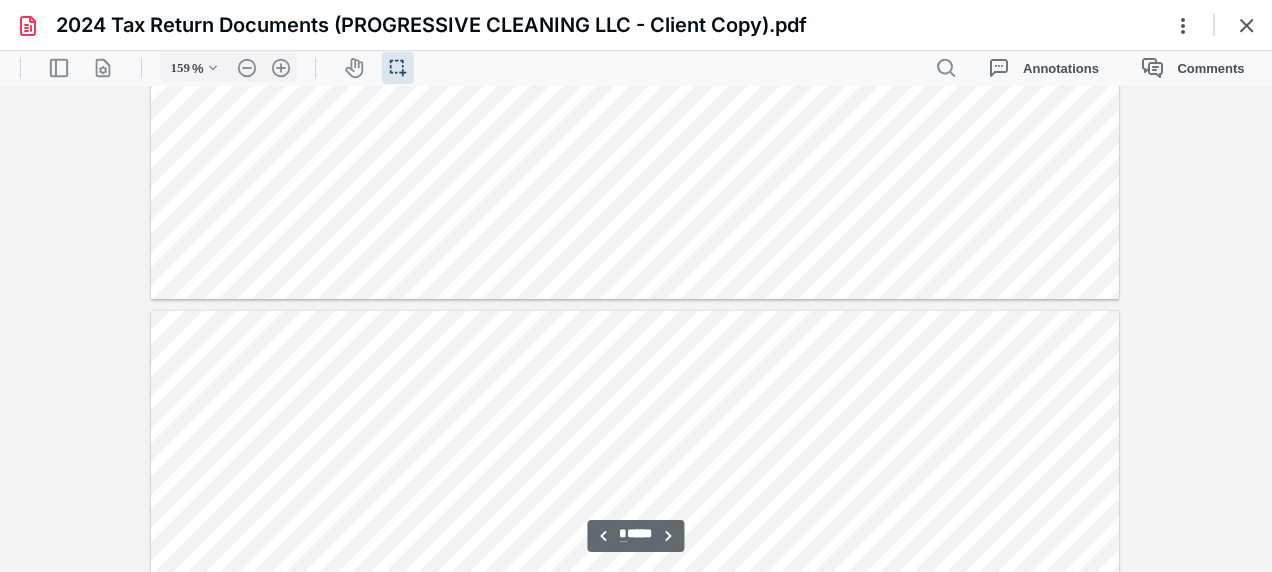 type on "*" 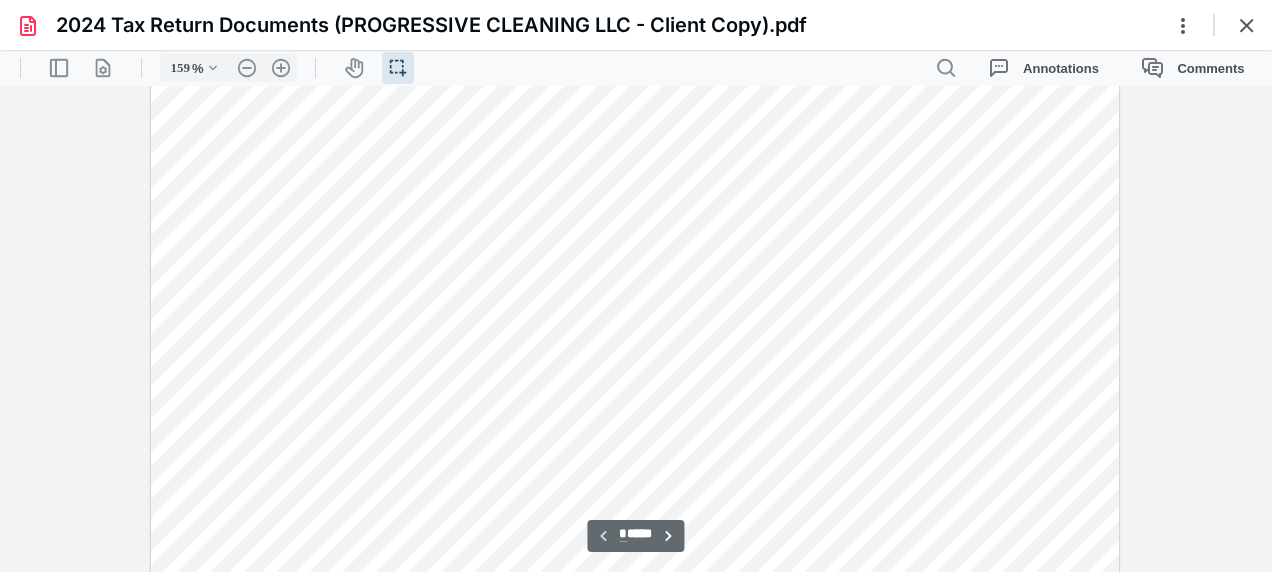 scroll, scrollTop: 200, scrollLeft: 2, axis: both 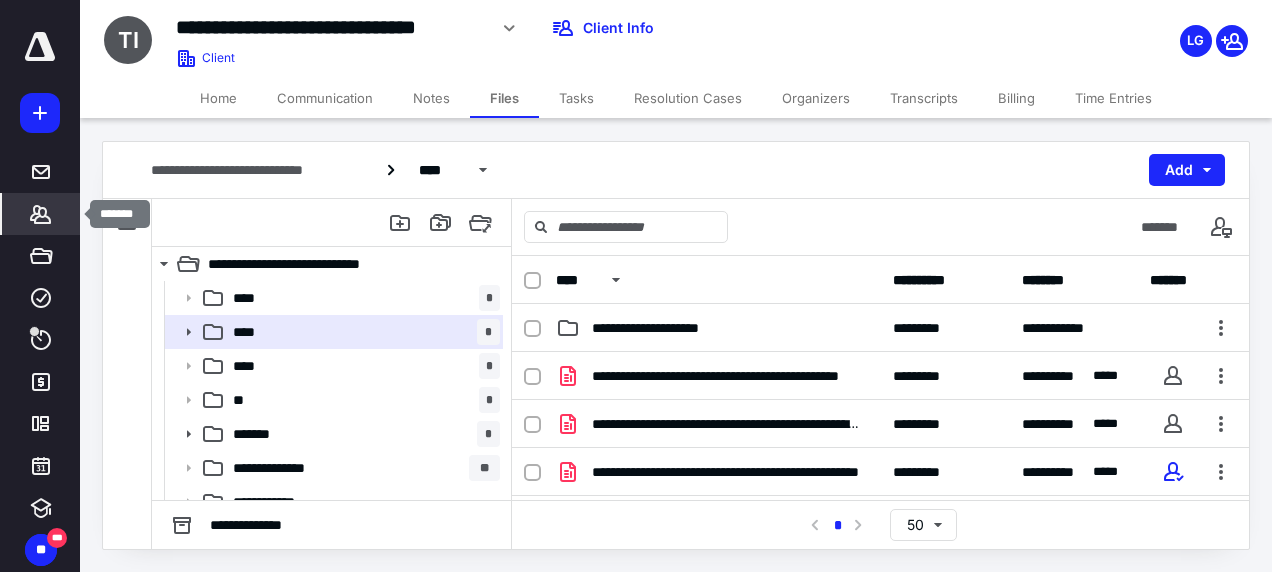click 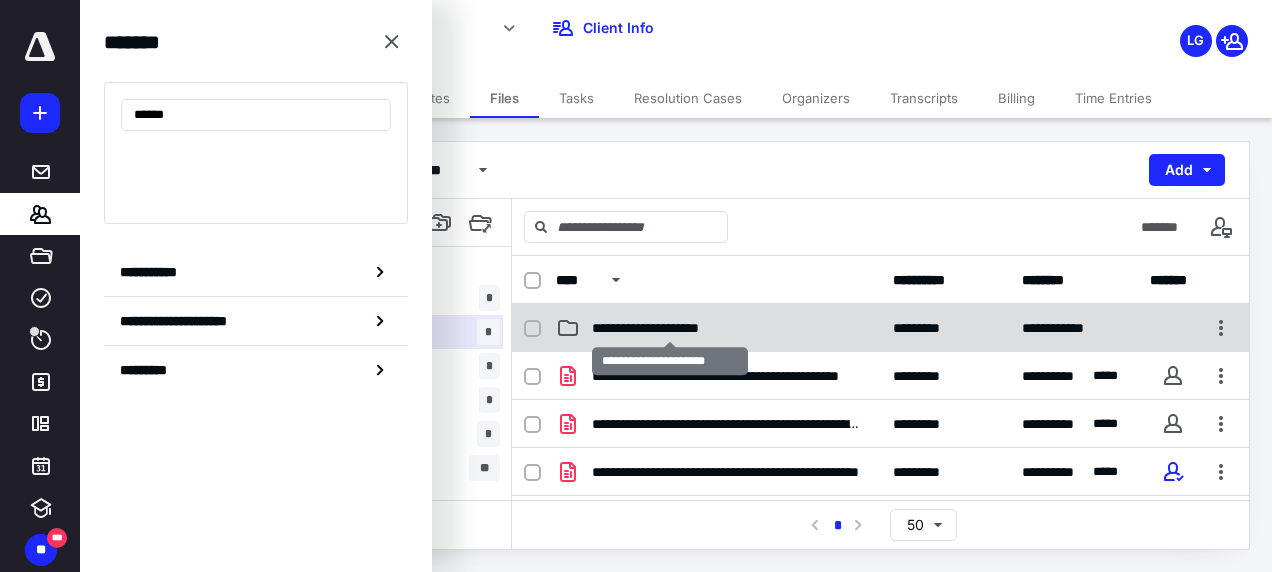 type on "******" 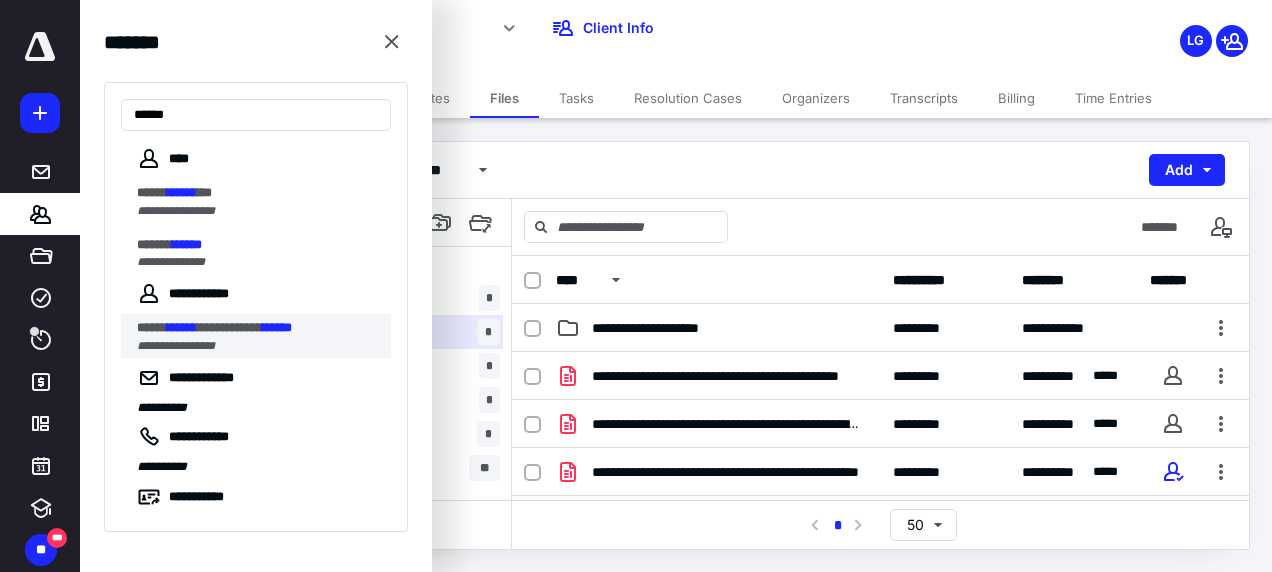 click on "******" at bounding box center [182, 327] 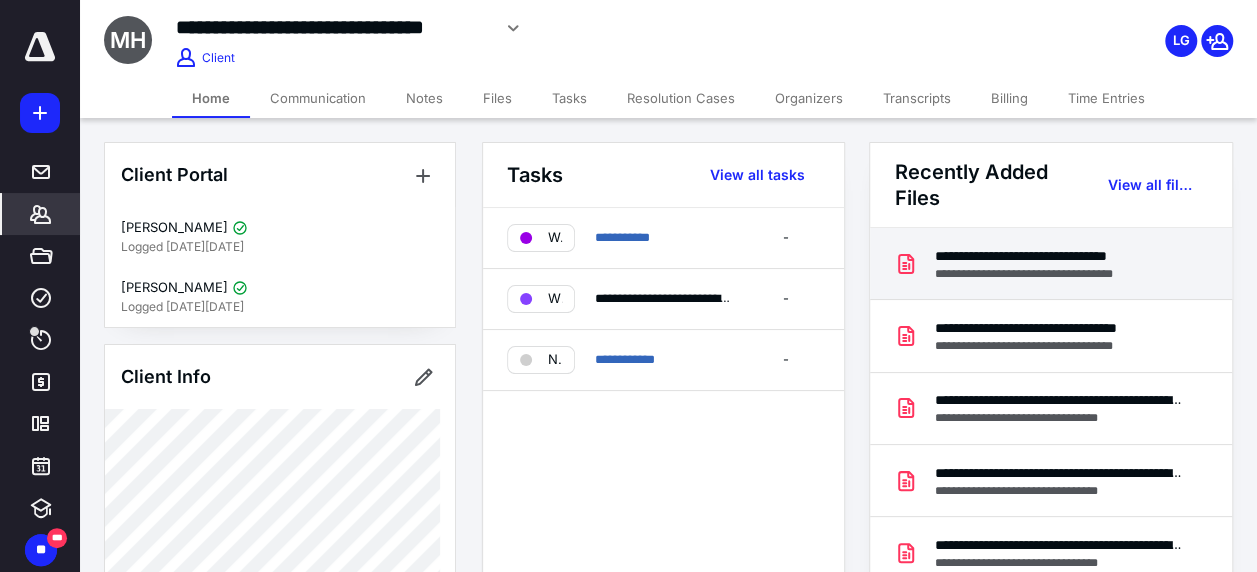 click on "**********" at bounding box center [1057, 256] 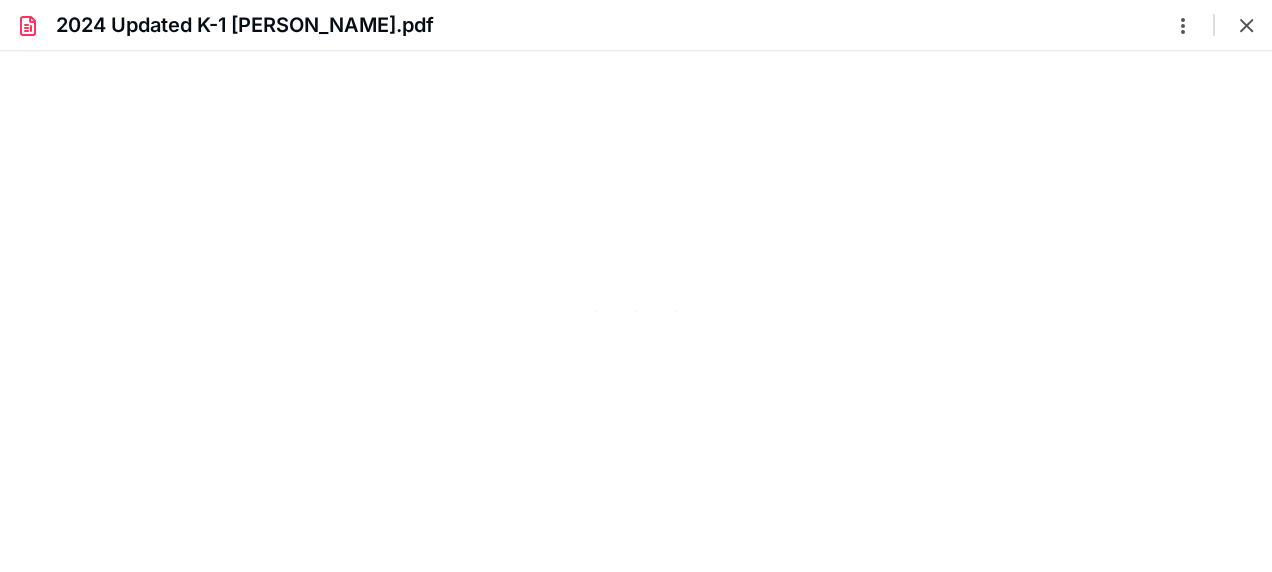 scroll, scrollTop: 0, scrollLeft: 0, axis: both 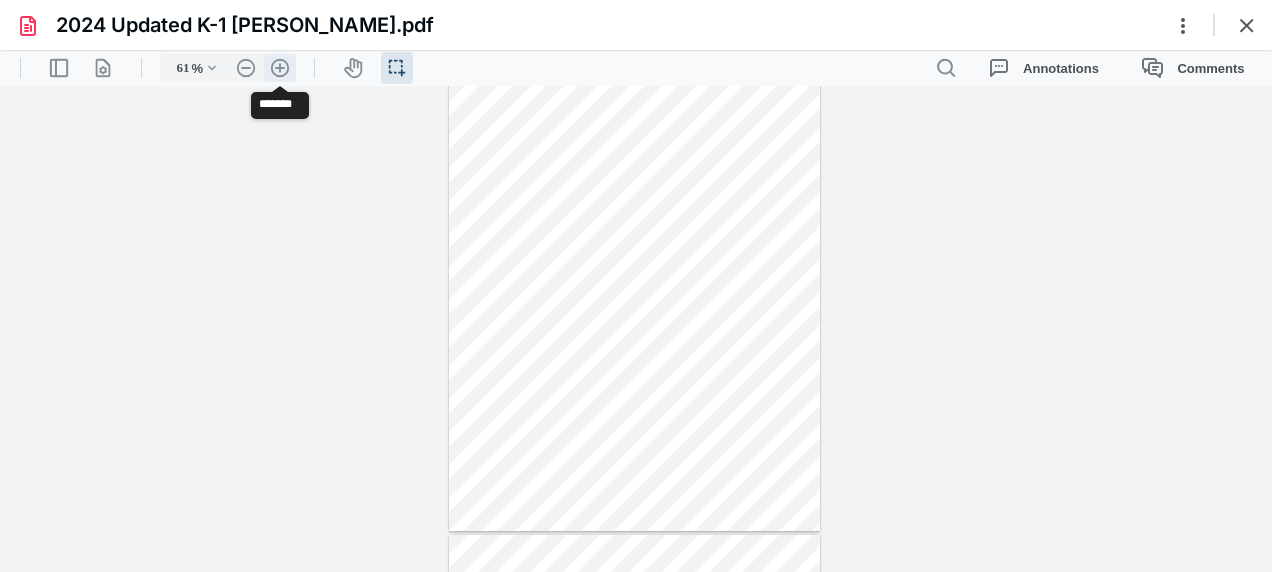 click on ".cls-1{fill:#abb0c4;} icon - header - zoom - in - line" at bounding box center [280, 68] 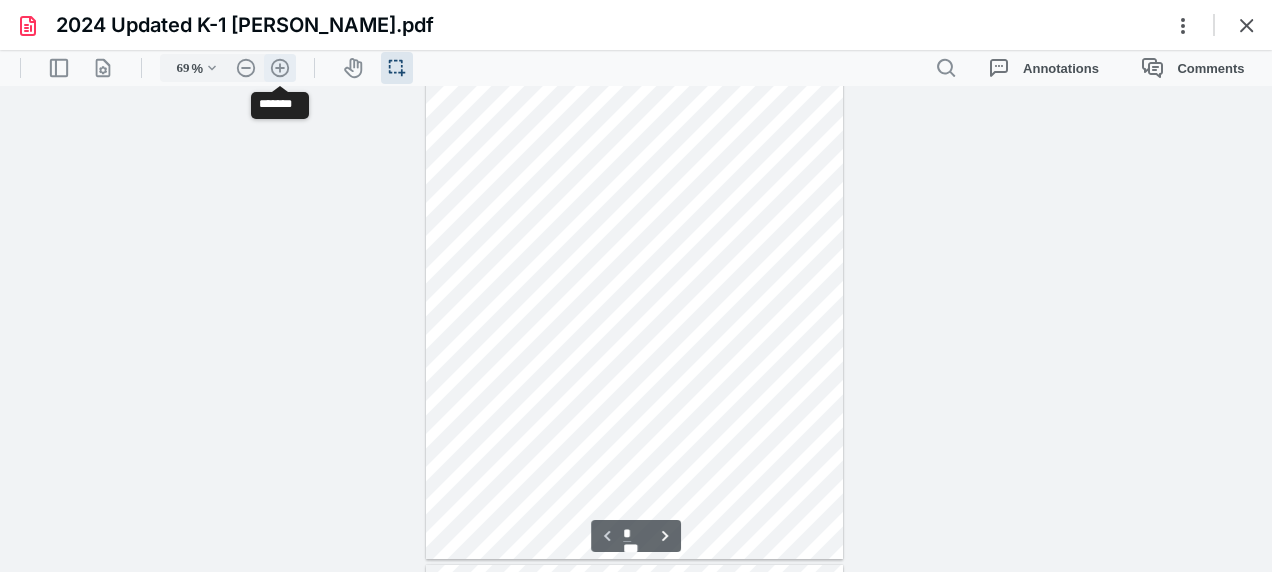 click on ".cls-1{fill:#abb0c4;} icon - header - zoom - in - line" at bounding box center (280, 68) 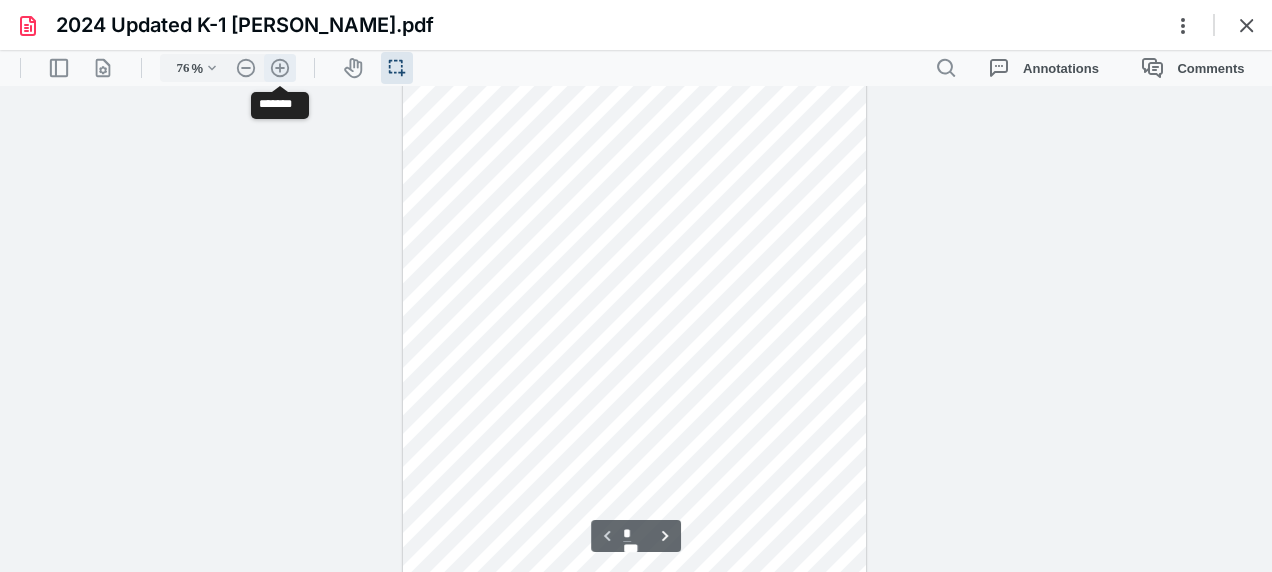 click on ".cls-1{fill:#abb0c4;} icon - header - zoom - in - line" at bounding box center [280, 68] 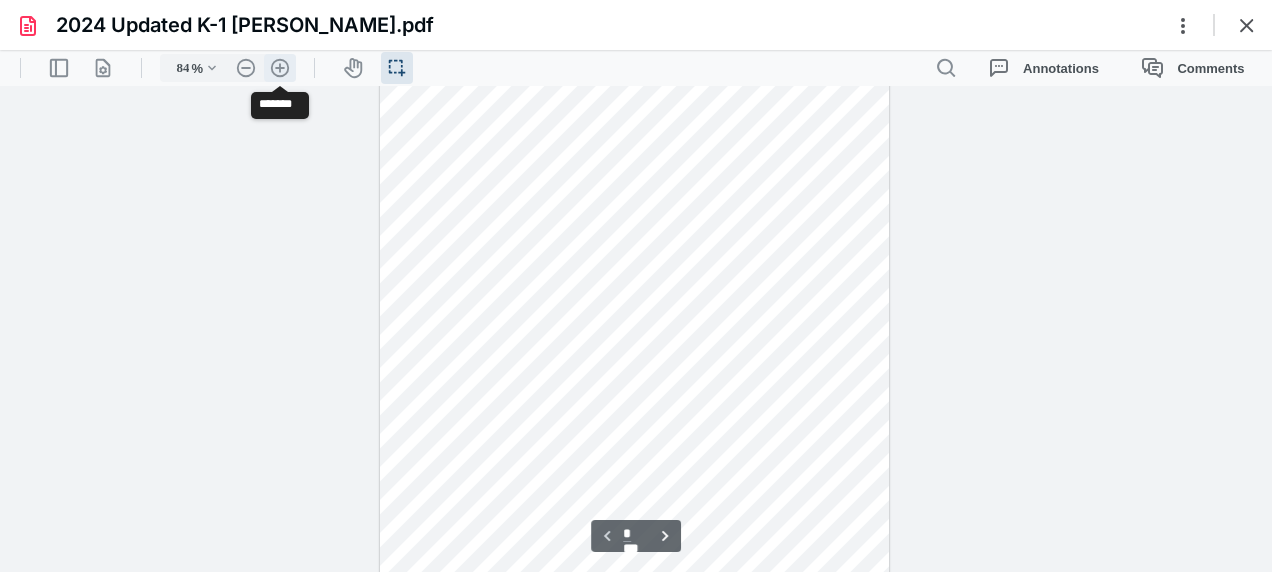 click on ".cls-1{fill:#abb0c4;} icon - header - zoom - in - line" at bounding box center (280, 68) 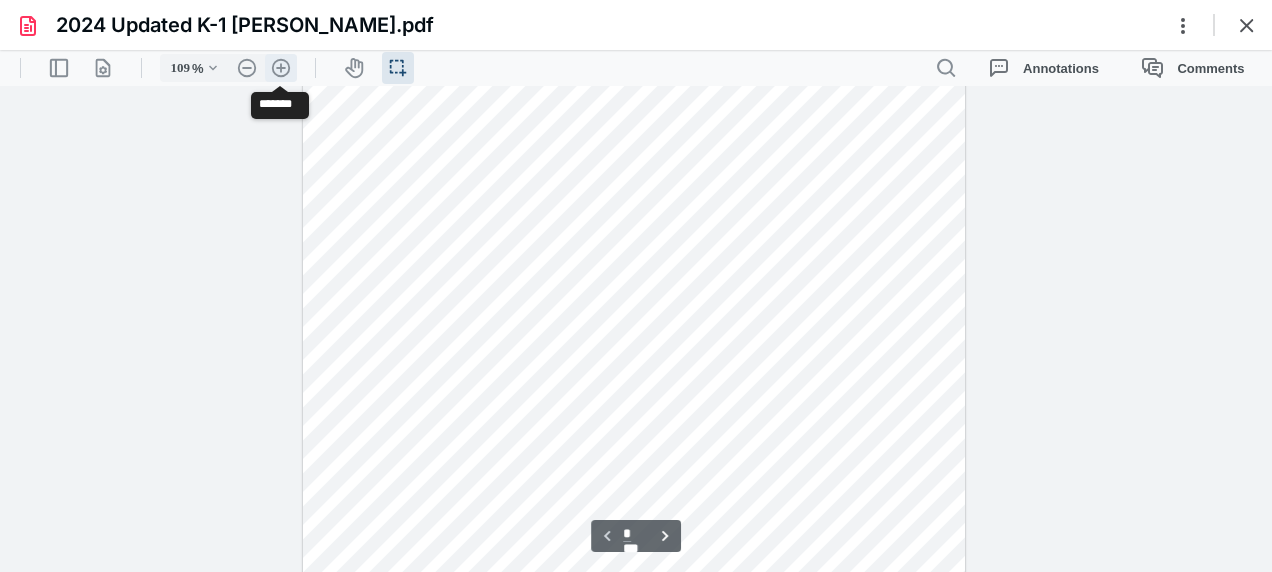 click on ".cls-1{fill:#abb0c4;} icon - header - zoom - in - line" at bounding box center [281, 68] 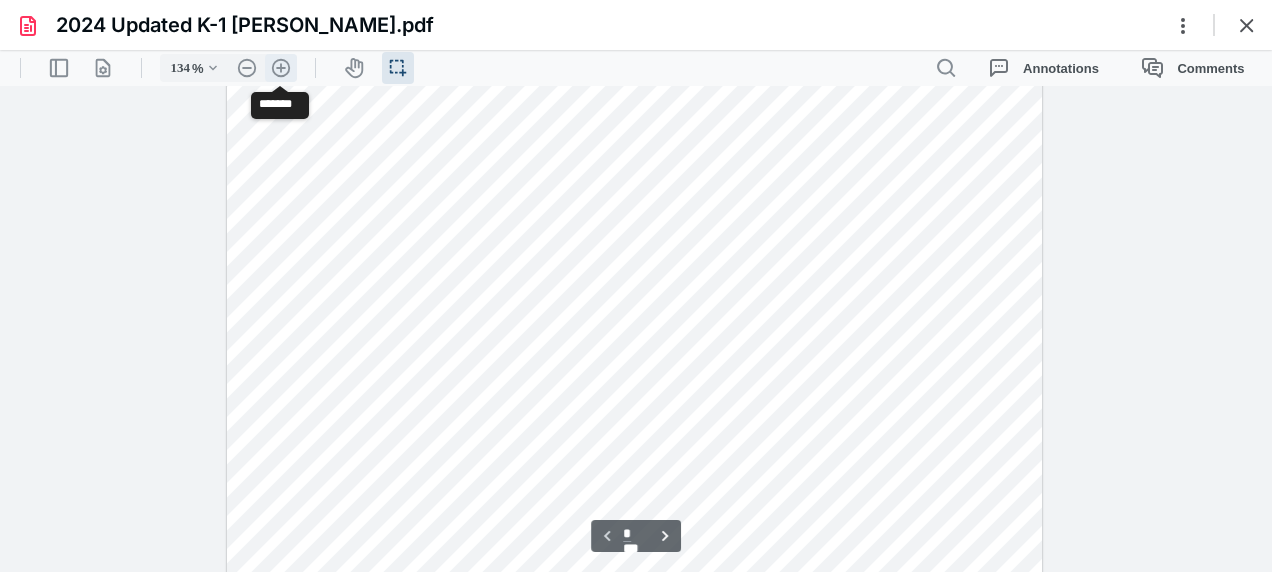 click on ".cls-1{fill:#abb0c4;} icon - header - zoom - in - line" at bounding box center (281, 68) 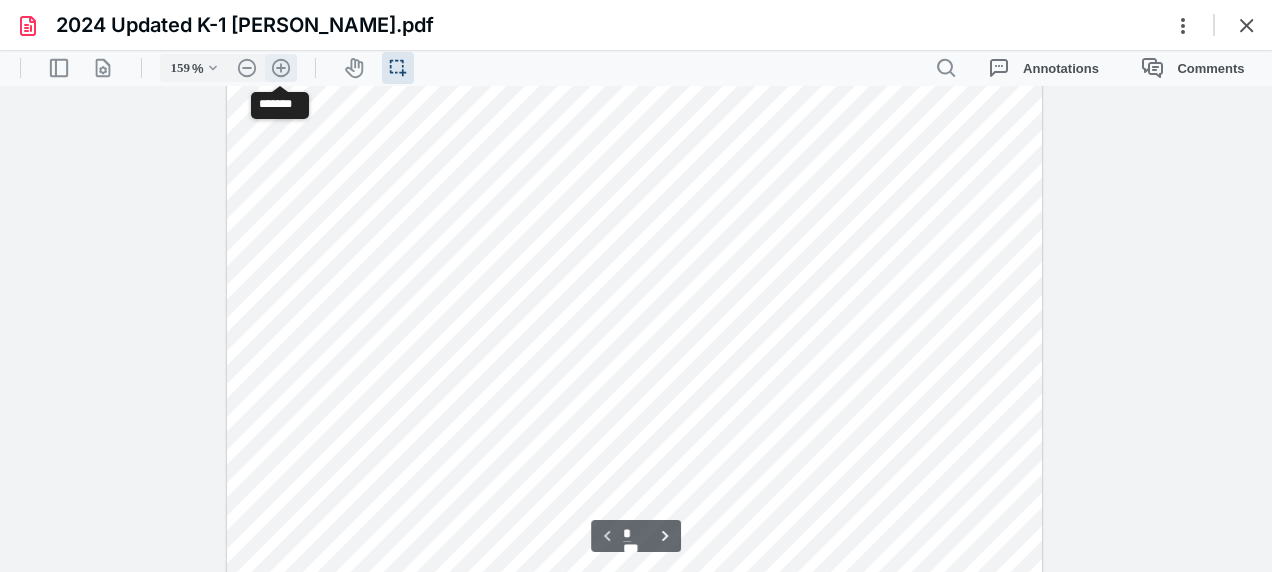 scroll, scrollTop: 462, scrollLeft: 0, axis: vertical 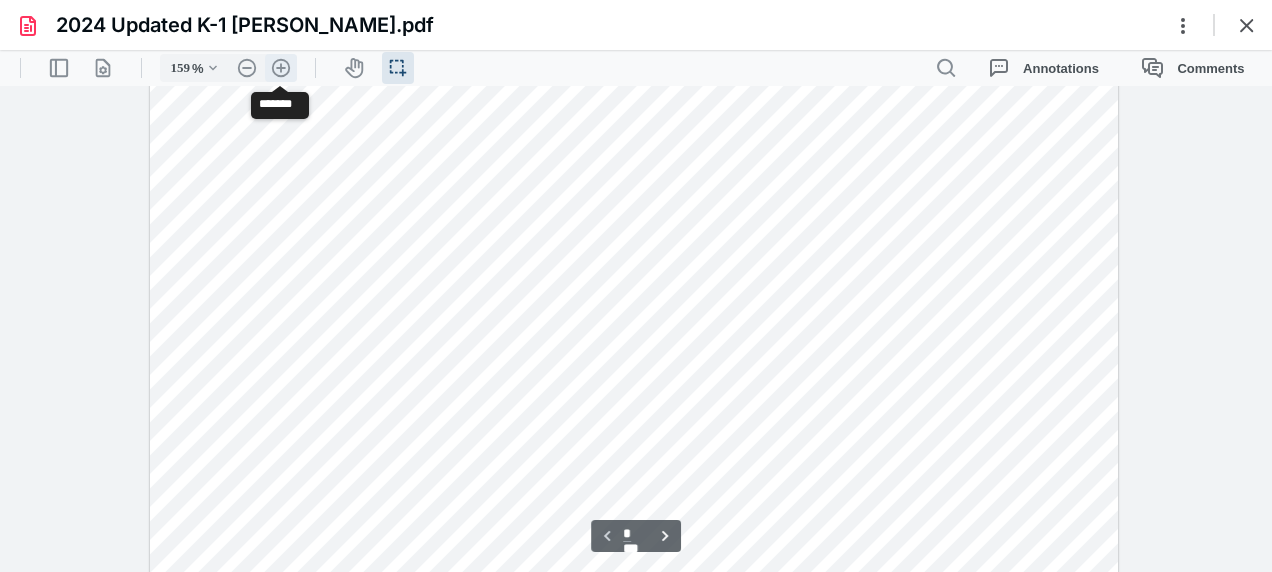 click on ".cls-1{fill:#abb0c4;} icon - header - zoom - in - line" at bounding box center [281, 68] 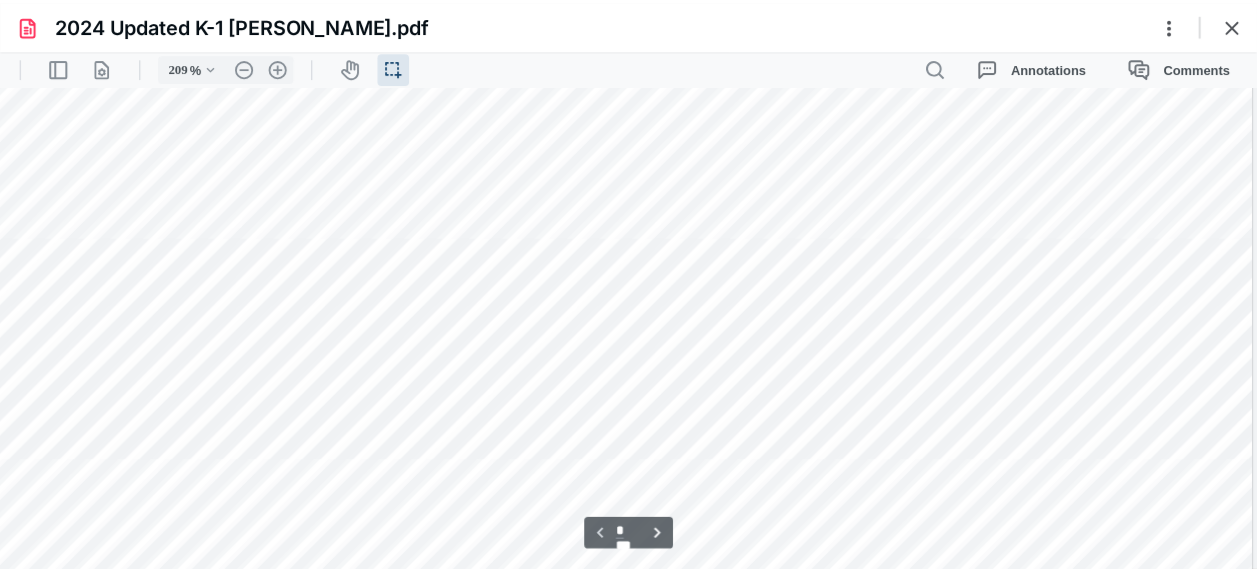 scroll, scrollTop: 0, scrollLeft: 15, axis: horizontal 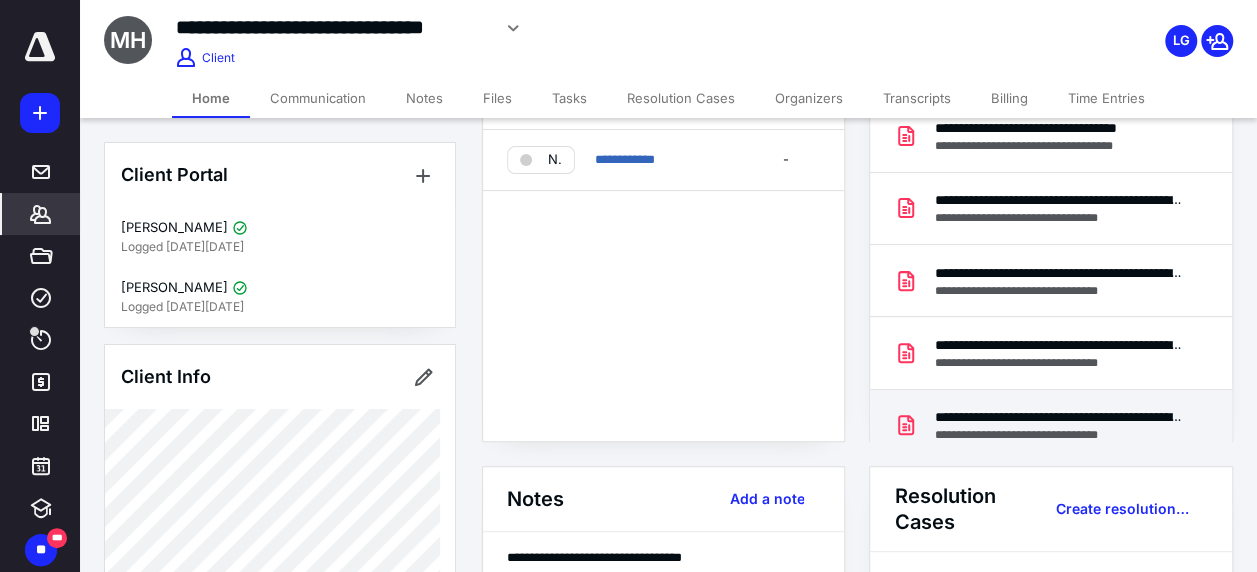 click on "**********" at bounding box center (1059, 417) 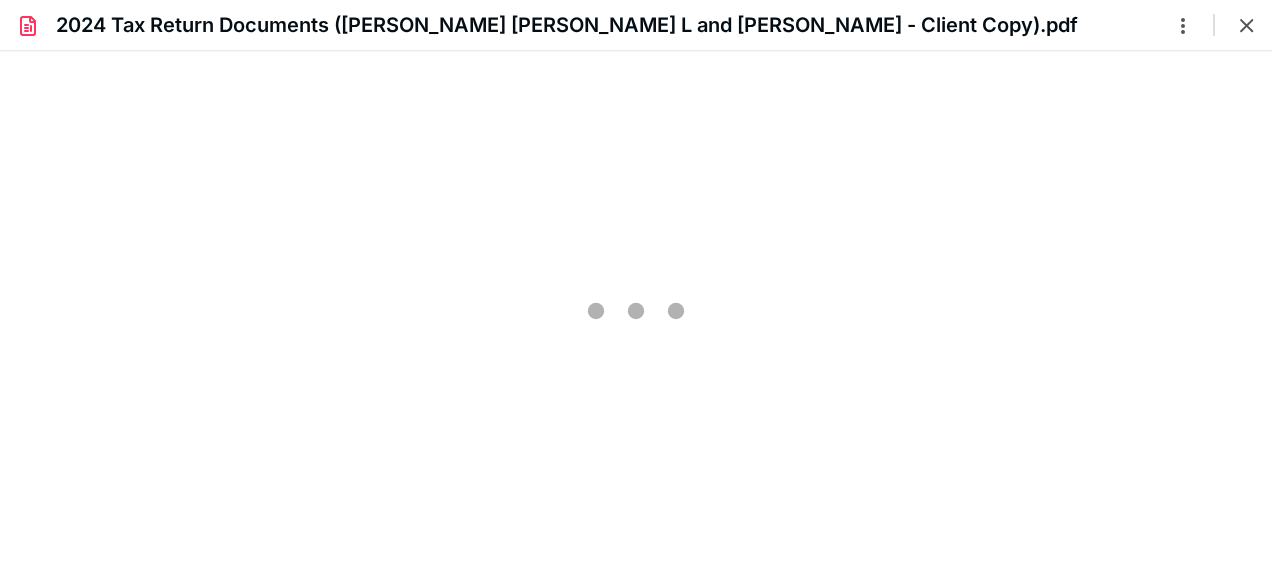 scroll, scrollTop: 0, scrollLeft: 0, axis: both 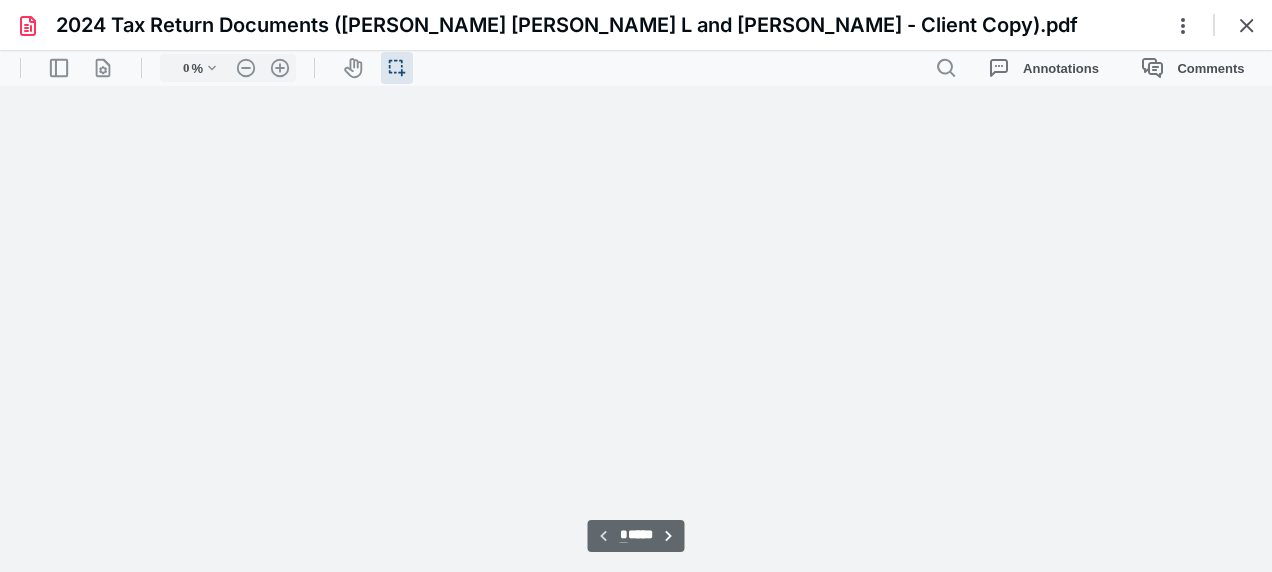 type on "61" 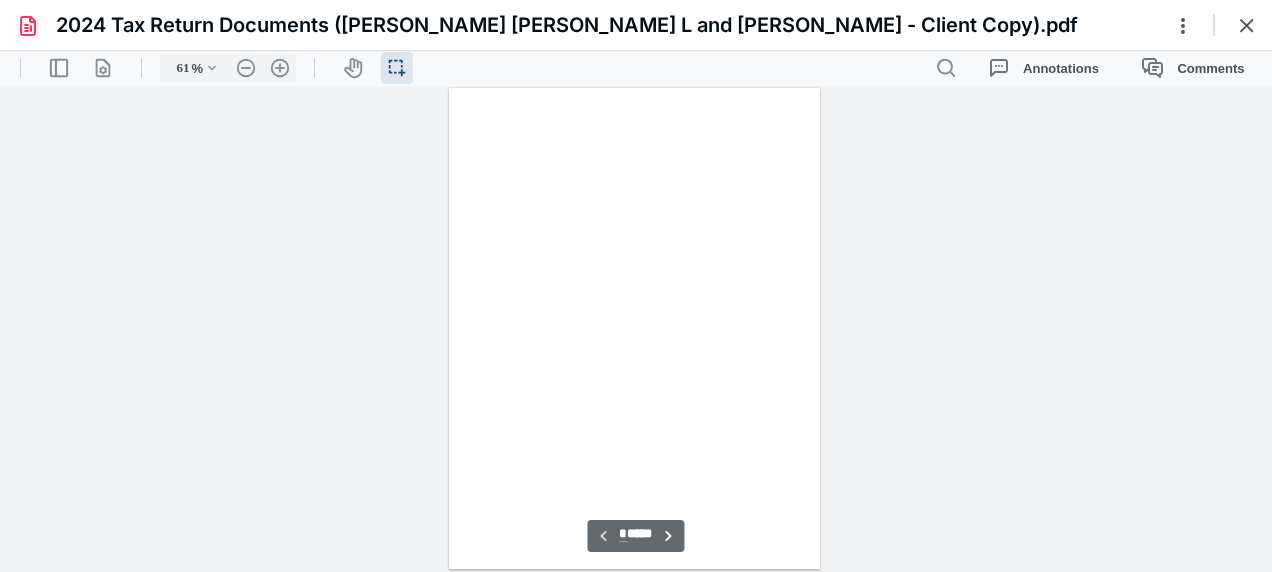 scroll, scrollTop: 38, scrollLeft: 0, axis: vertical 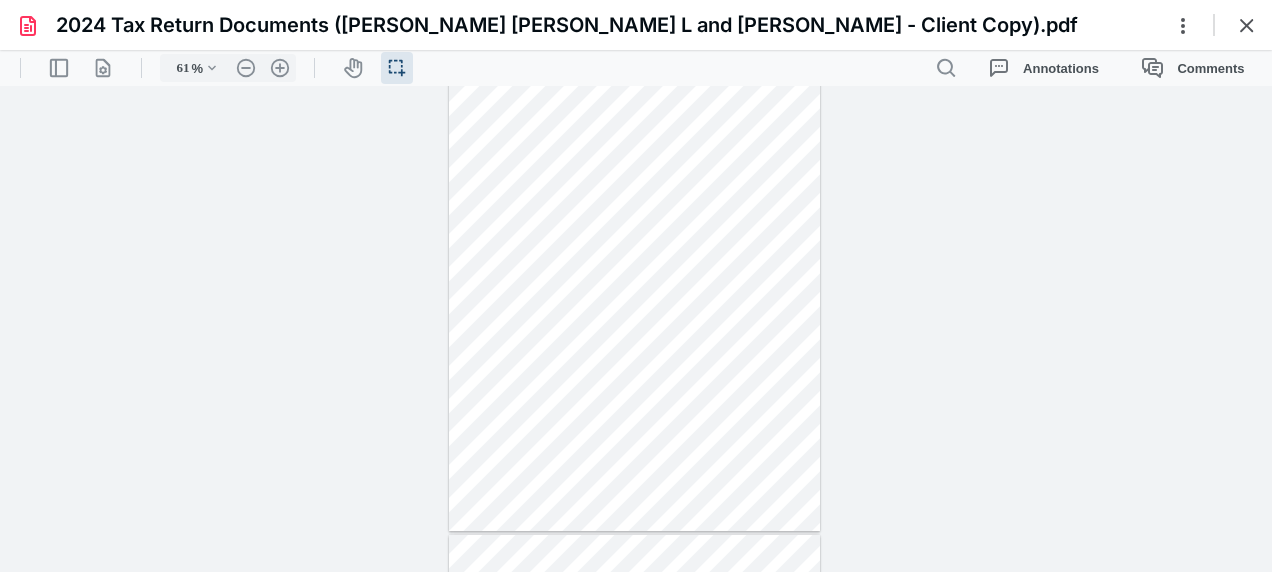 type on "*" 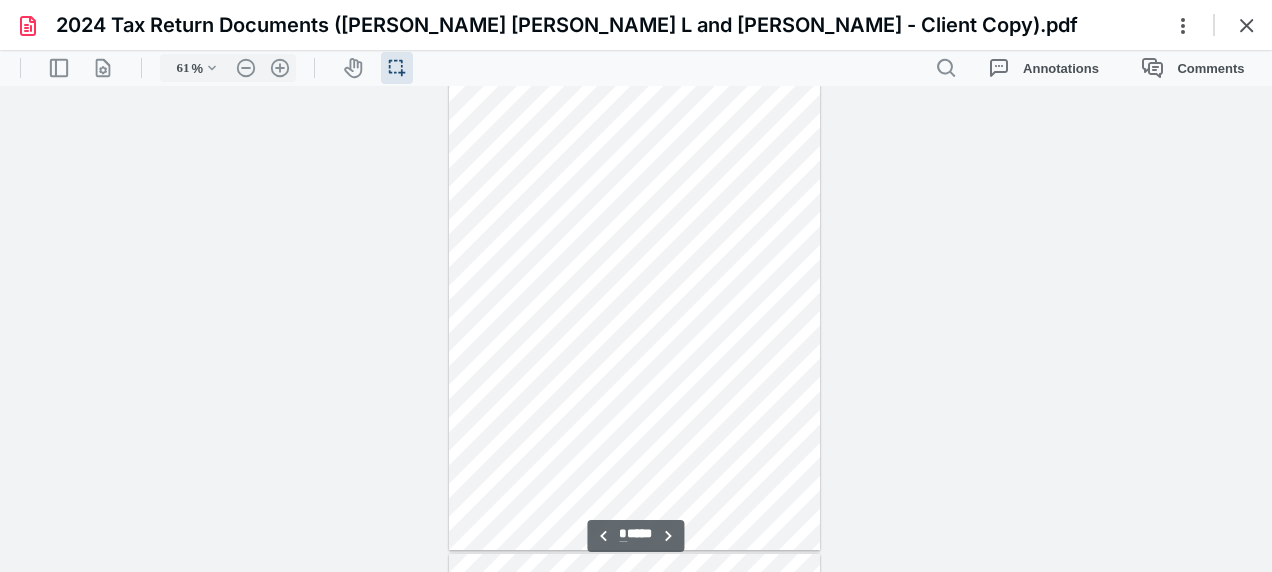 scroll, scrollTop: 538, scrollLeft: 0, axis: vertical 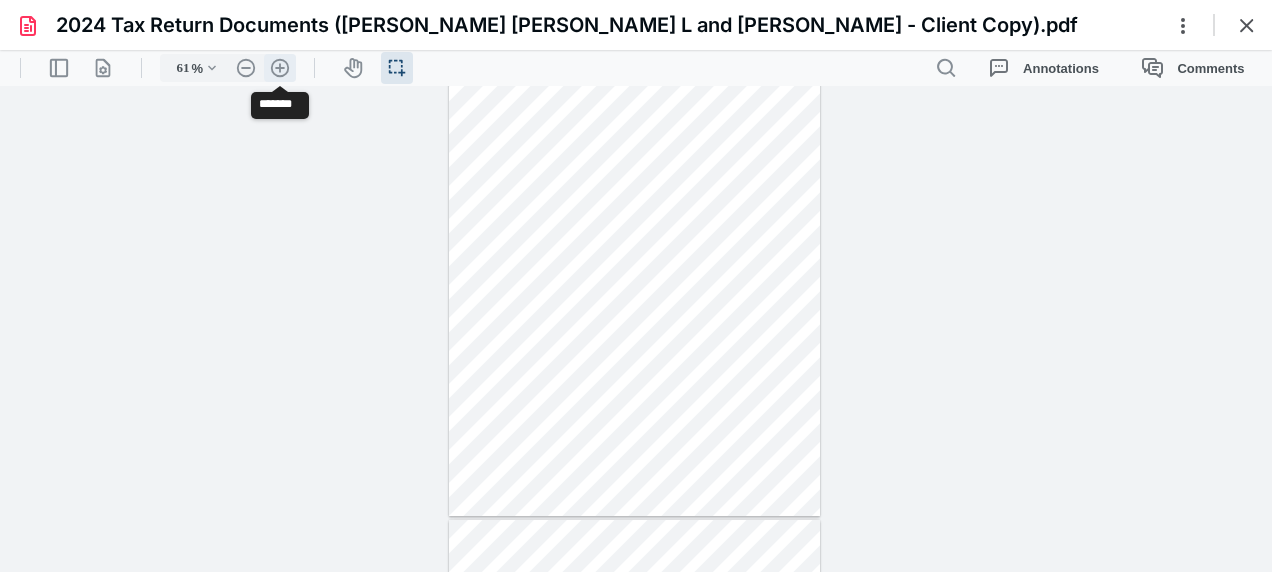 click on ".cls-1{fill:#abb0c4;} icon - header - zoom - in - line" at bounding box center (280, 68) 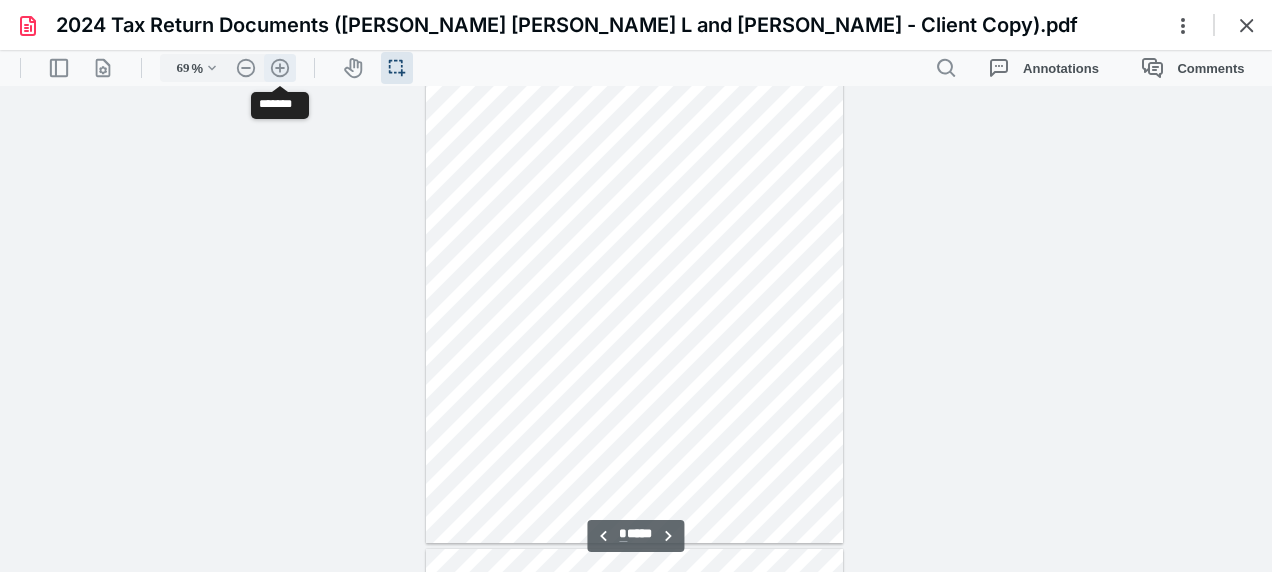 click on ".cls-1{fill:#abb0c4;} icon - header - zoom - in - line" at bounding box center (280, 68) 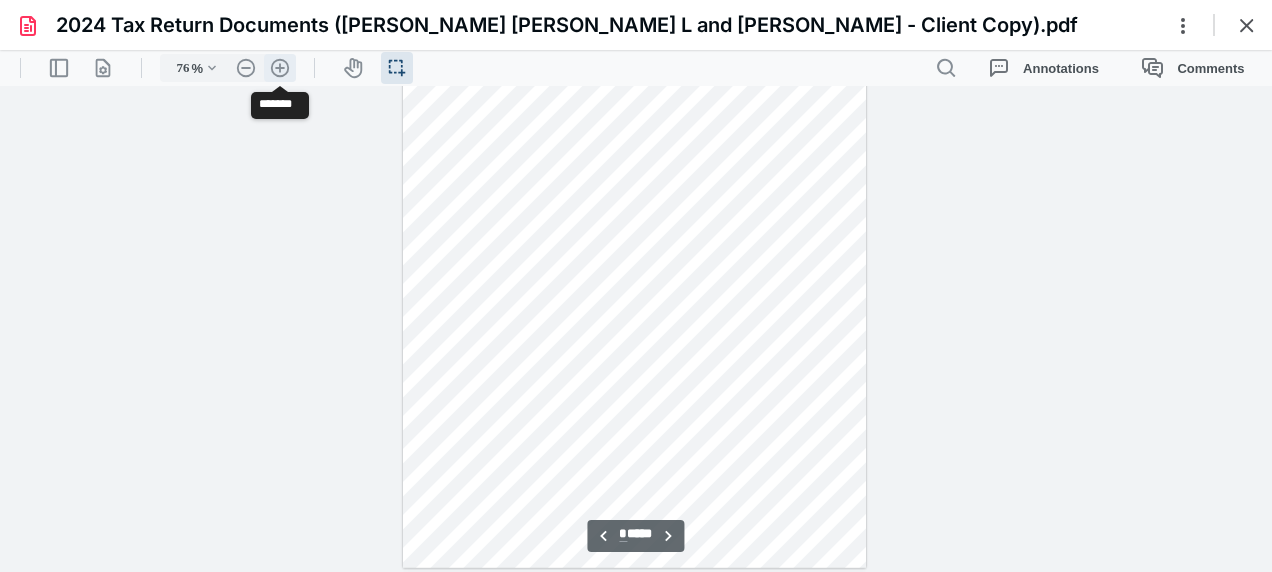 click on ".cls-1{fill:#abb0c4;} icon - header - zoom - in - line" at bounding box center [280, 68] 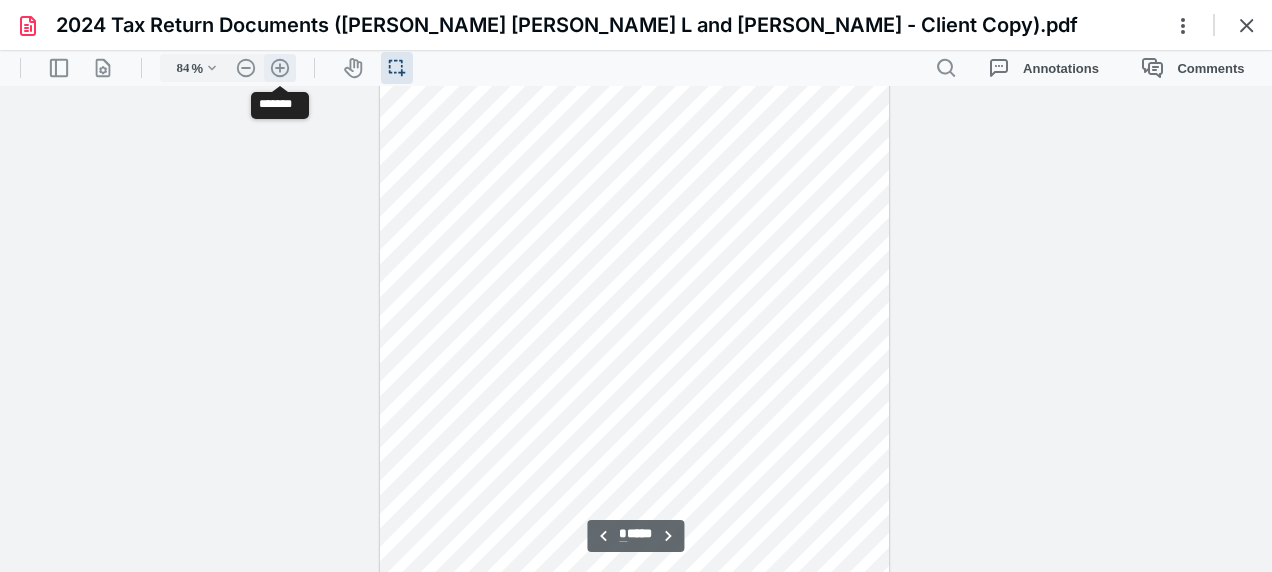 click on ".cls-1{fill:#abb0c4;} icon - header - zoom - in - line" at bounding box center (280, 68) 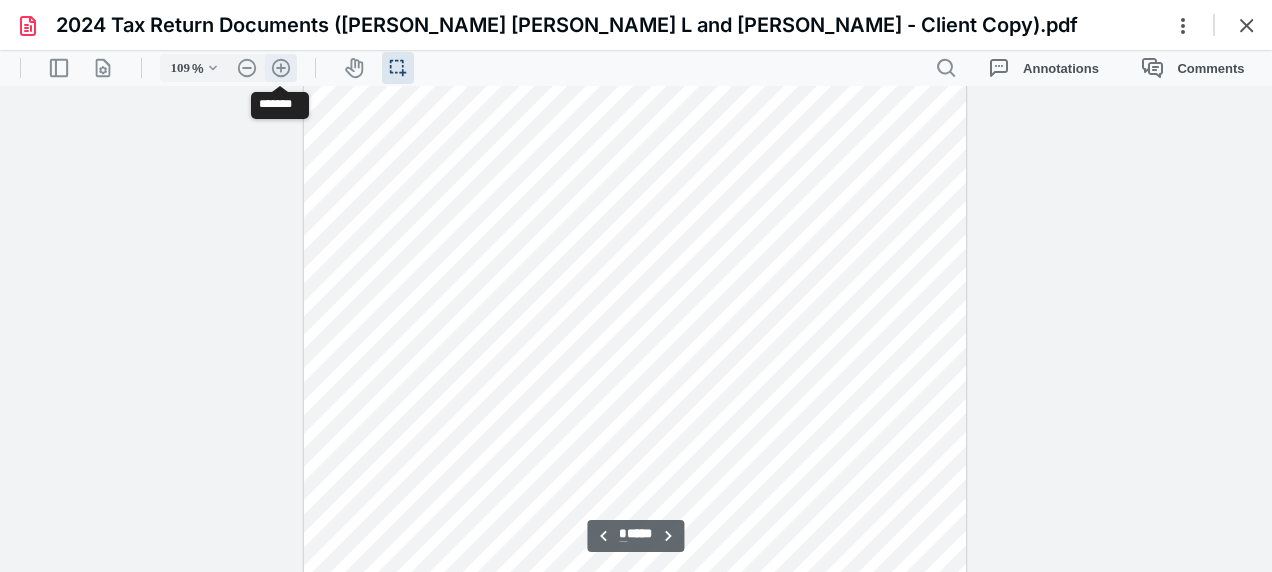 click on ".cls-1{fill:#abb0c4;} icon - header - zoom - in - line" at bounding box center [281, 68] 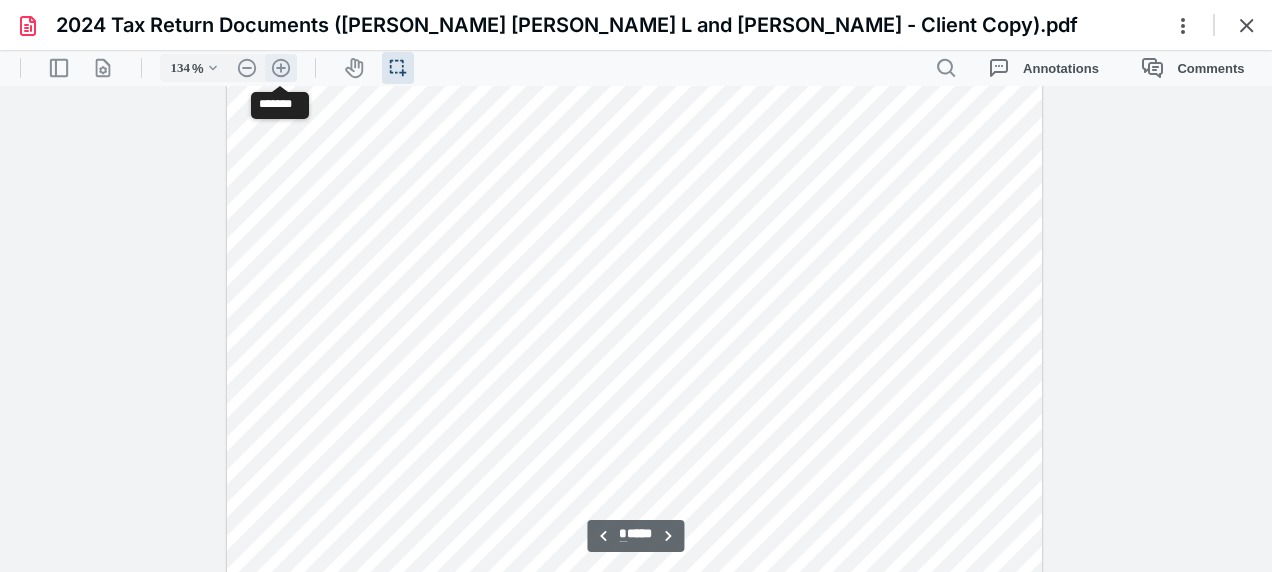 scroll, scrollTop: 1448, scrollLeft: 0, axis: vertical 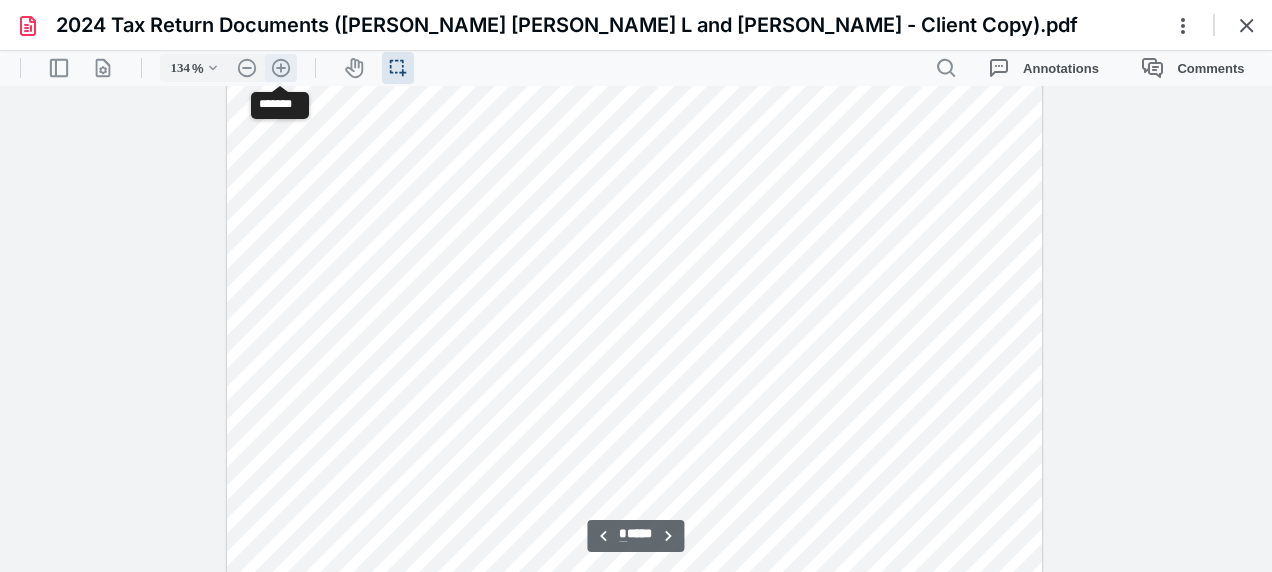 click on ".cls-1{fill:#abb0c4;} icon - header - zoom - in - line" at bounding box center (281, 68) 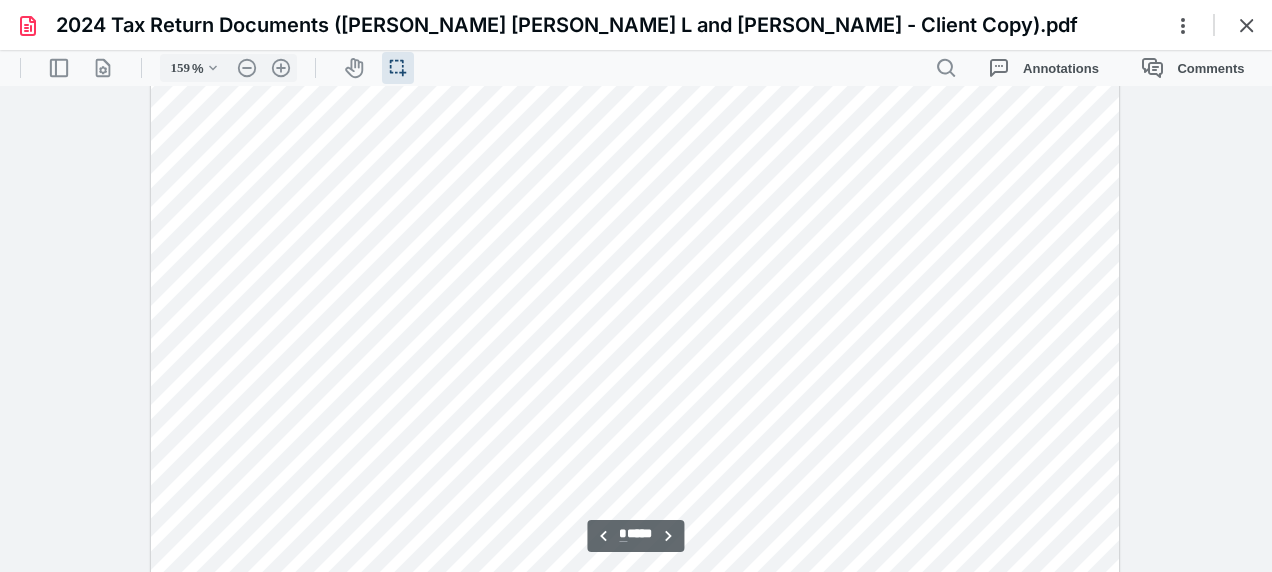 scroll, scrollTop: 3162, scrollLeft: 2, axis: both 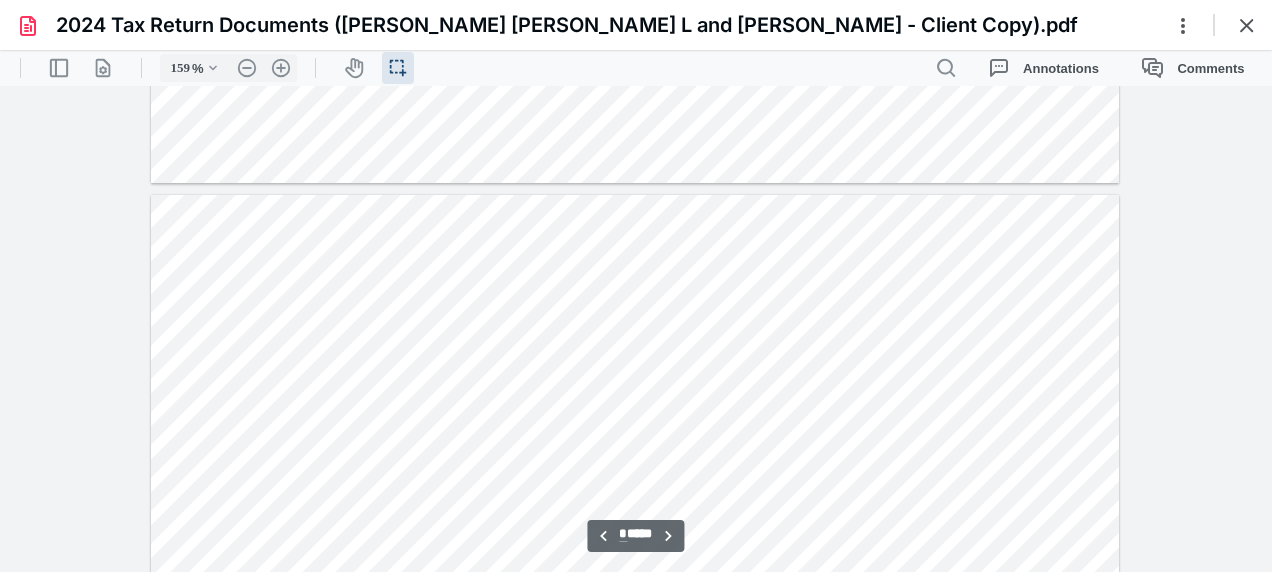 type on "*" 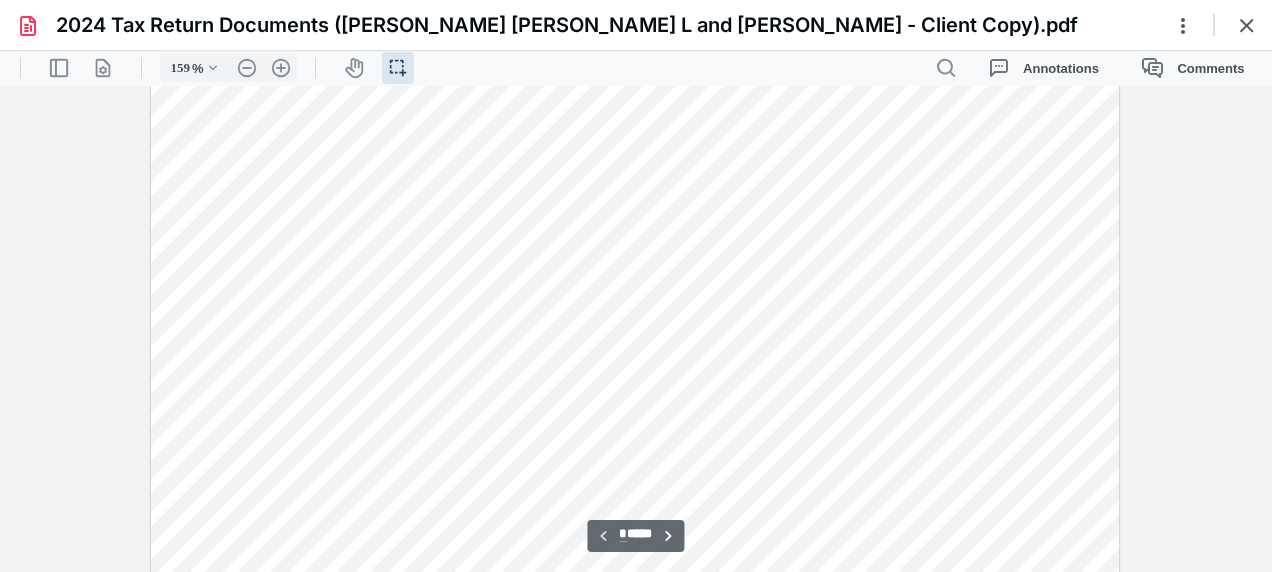 scroll, scrollTop: 0, scrollLeft: 2, axis: horizontal 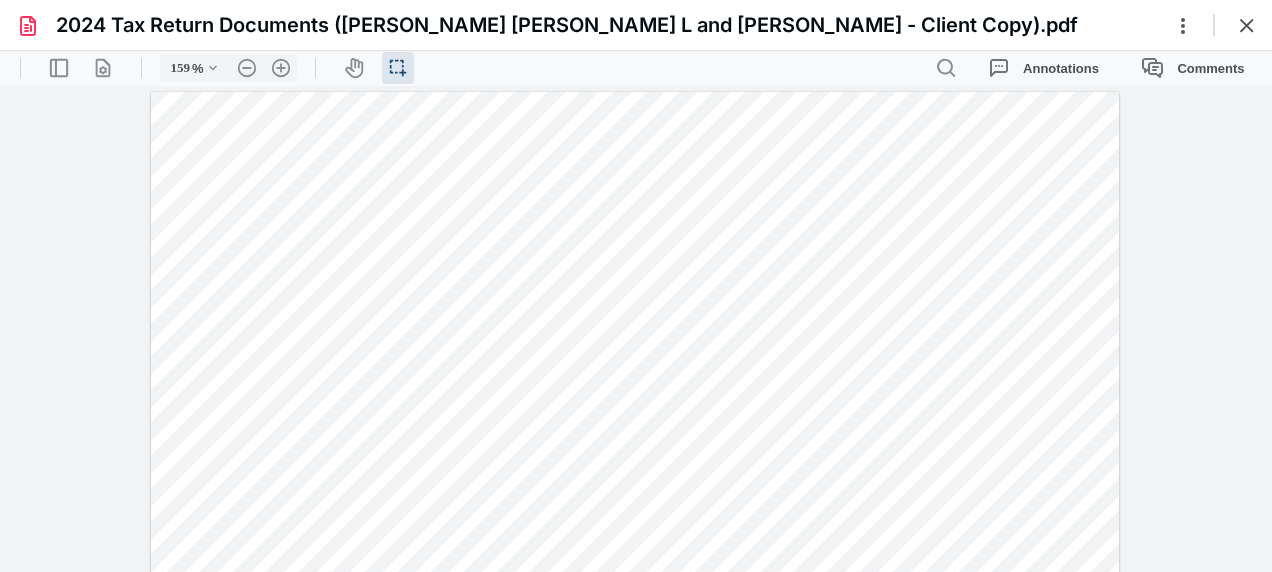 type 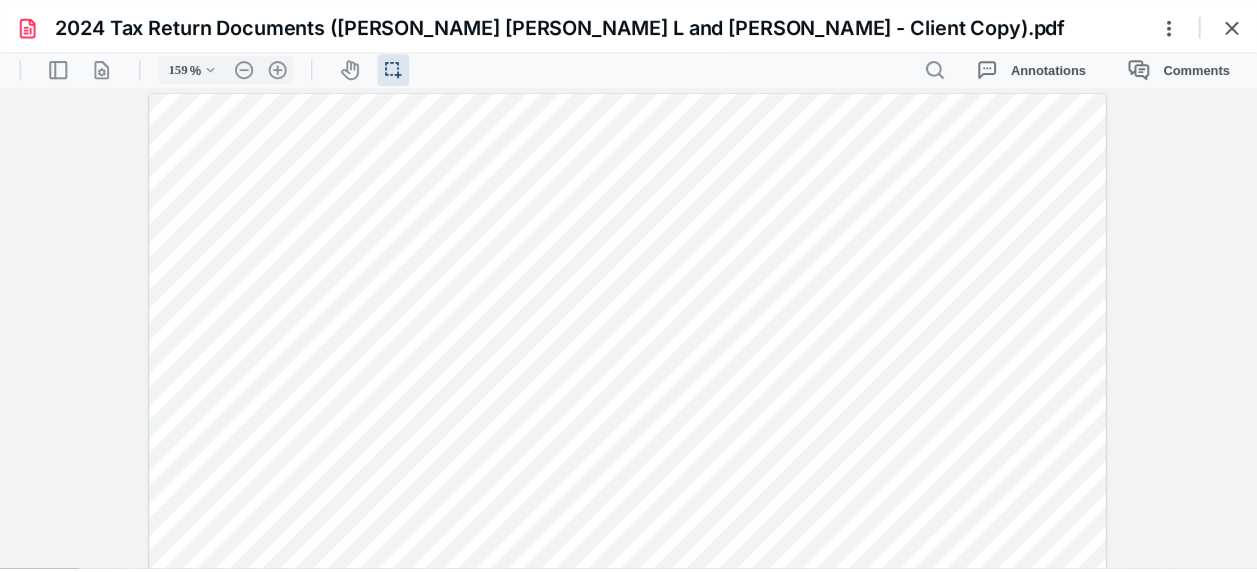 scroll, scrollTop: 0, scrollLeft: 0, axis: both 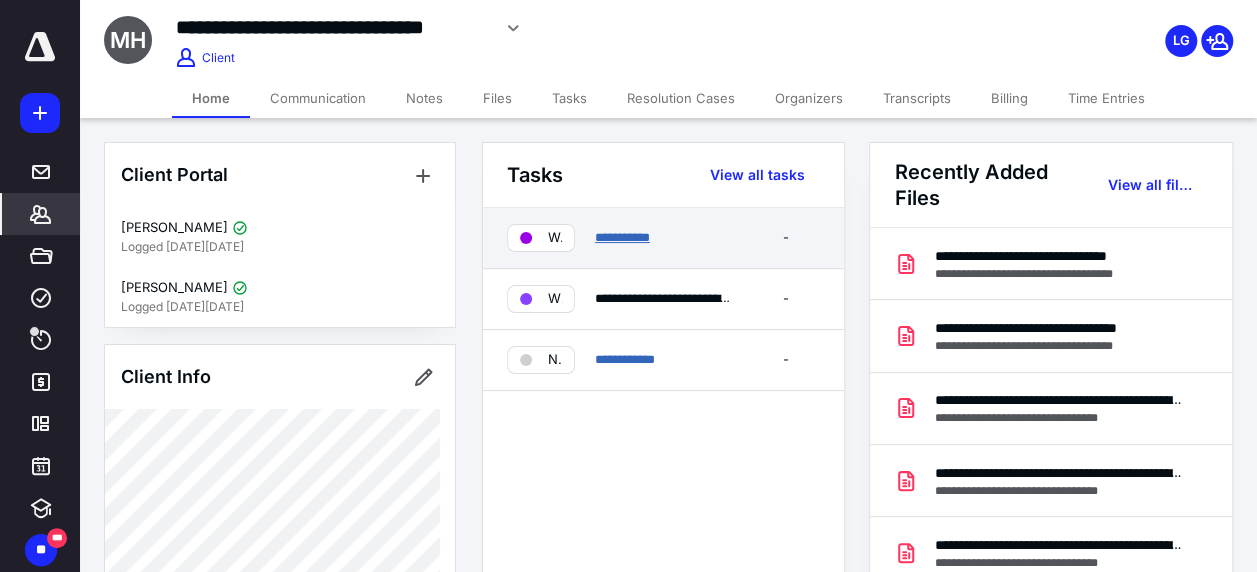 click on "**********" at bounding box center [622, 237] 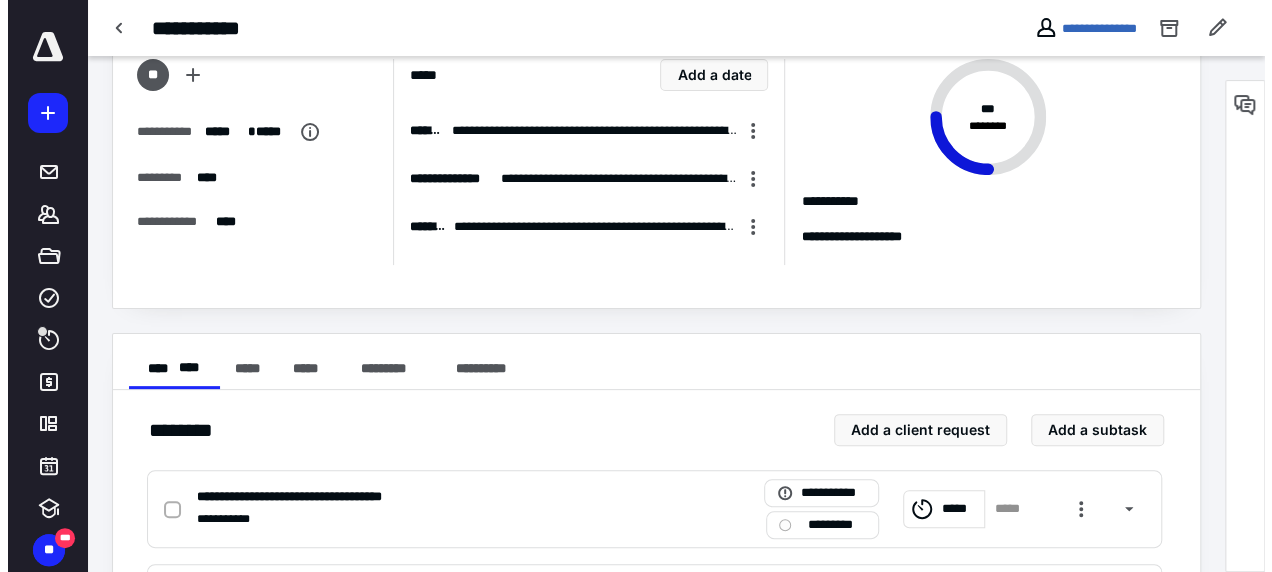 scroll, scrollTop: 0, scrollLeft: 0, axis: both 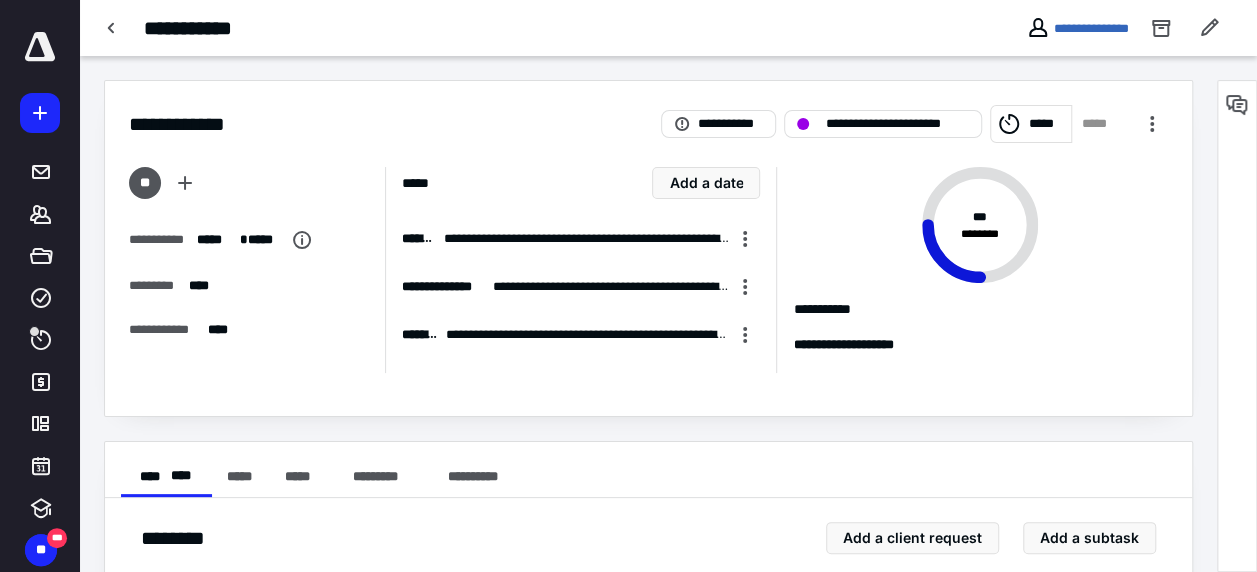 click at bounding box center (112, 28) 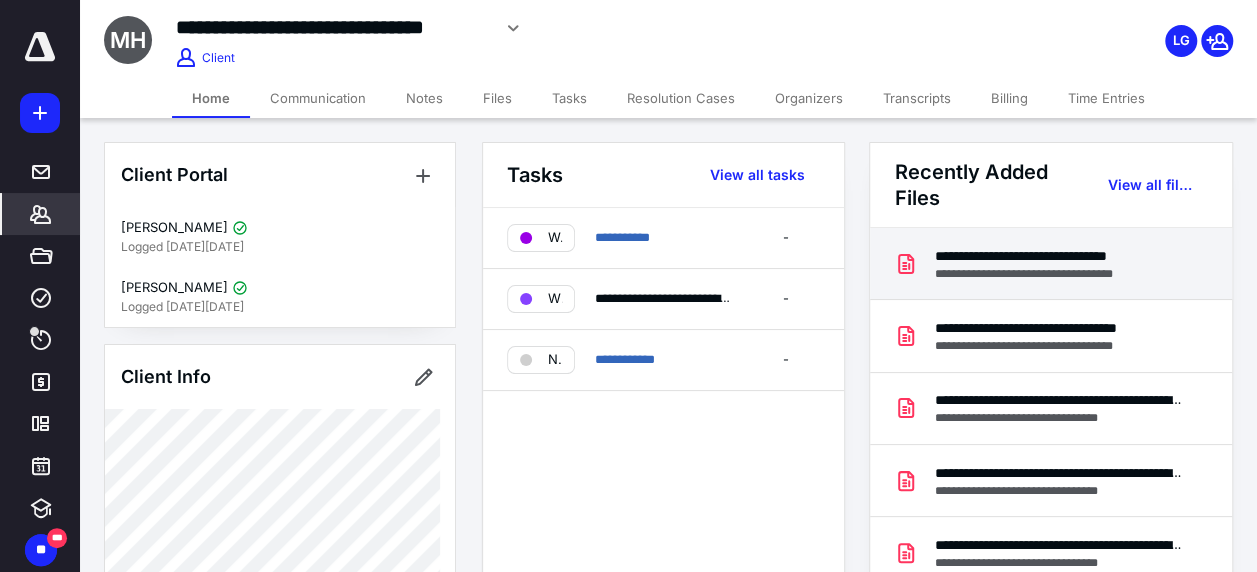 click on "**********" at bounding box center (1057, 274) 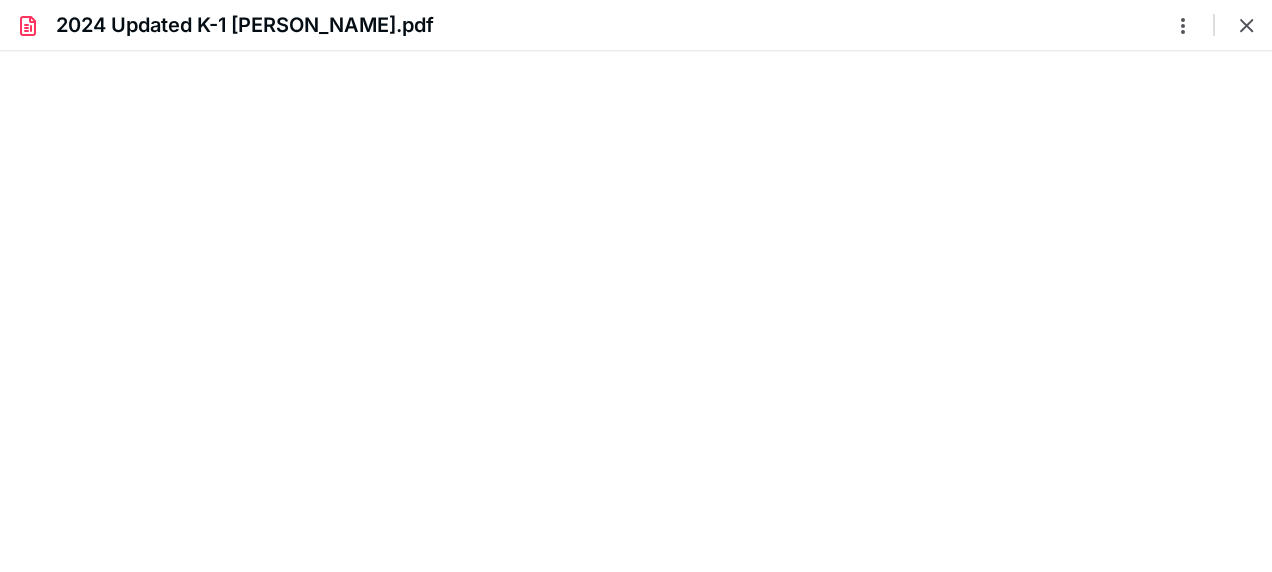 scroll, scrollTop: 0, scrollLeft: 0, axis: both 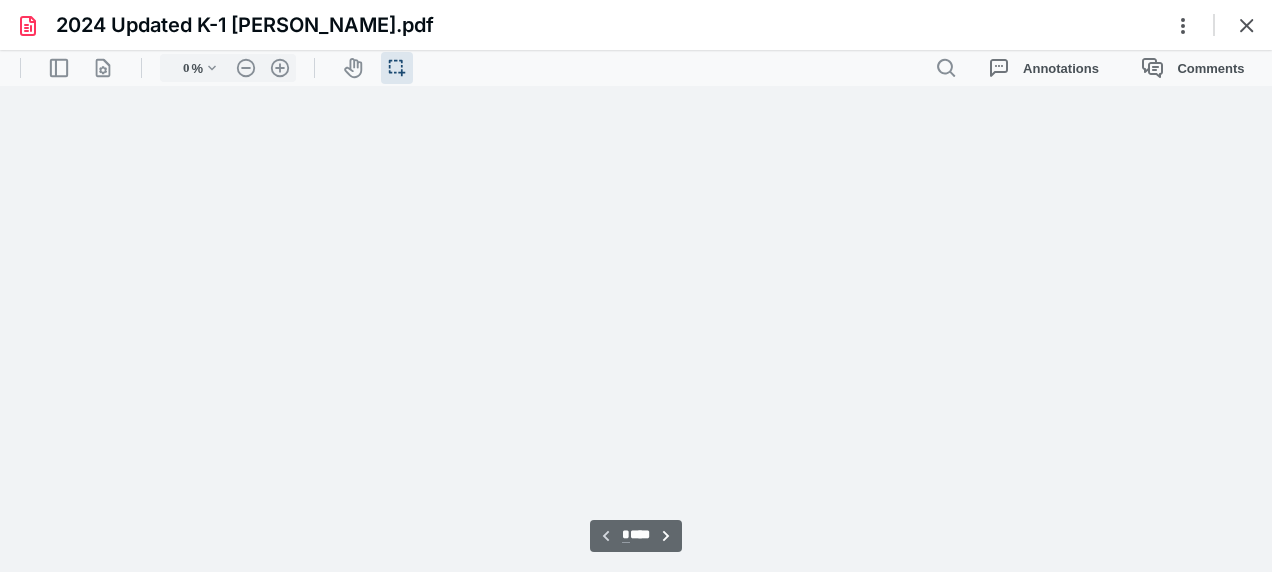 type on "61" 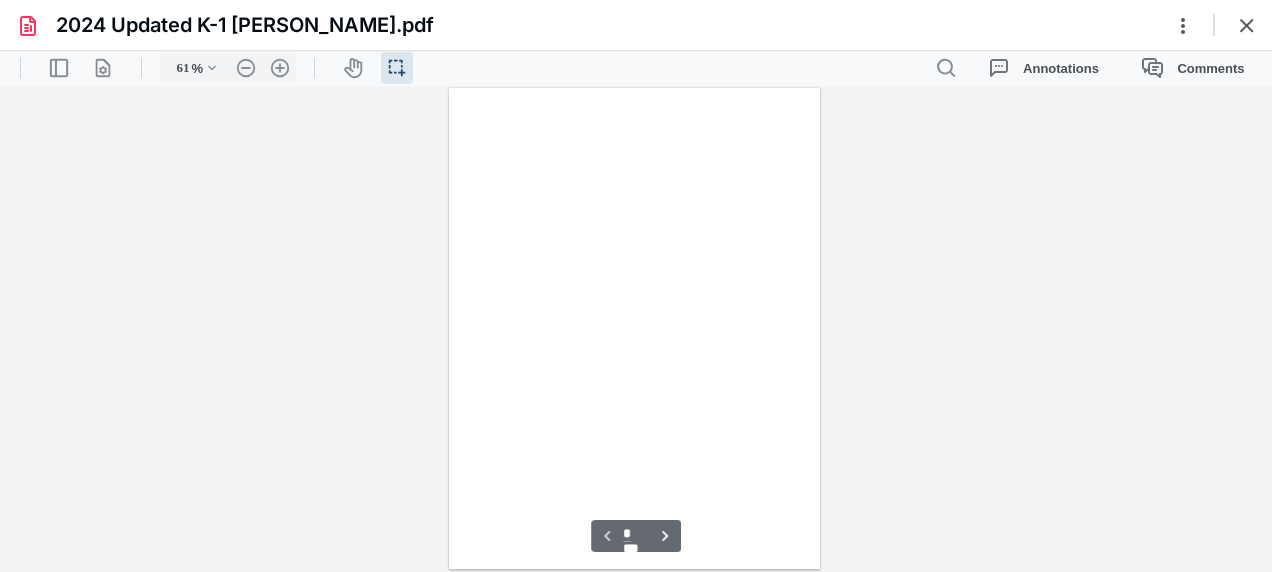 scroll, scrollTop: 38, scrollLeft: 0, axis: vertical 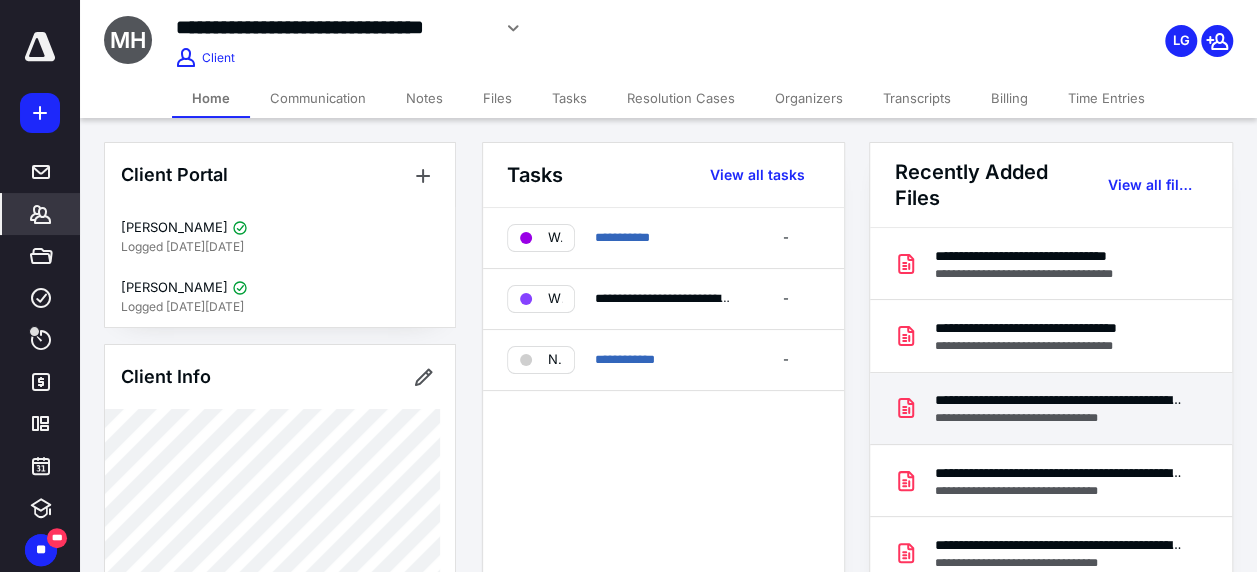 click on "**********" at bounding box center (1059, 400) 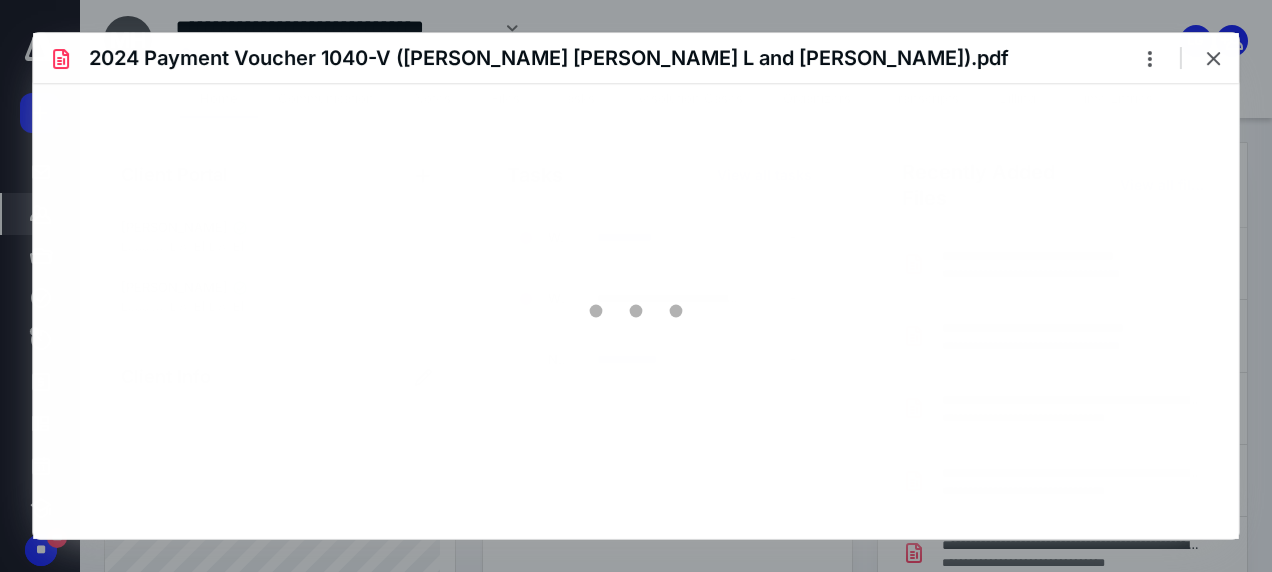 scroll, scrollTop: 0, scrollLeft: 0, axis: both 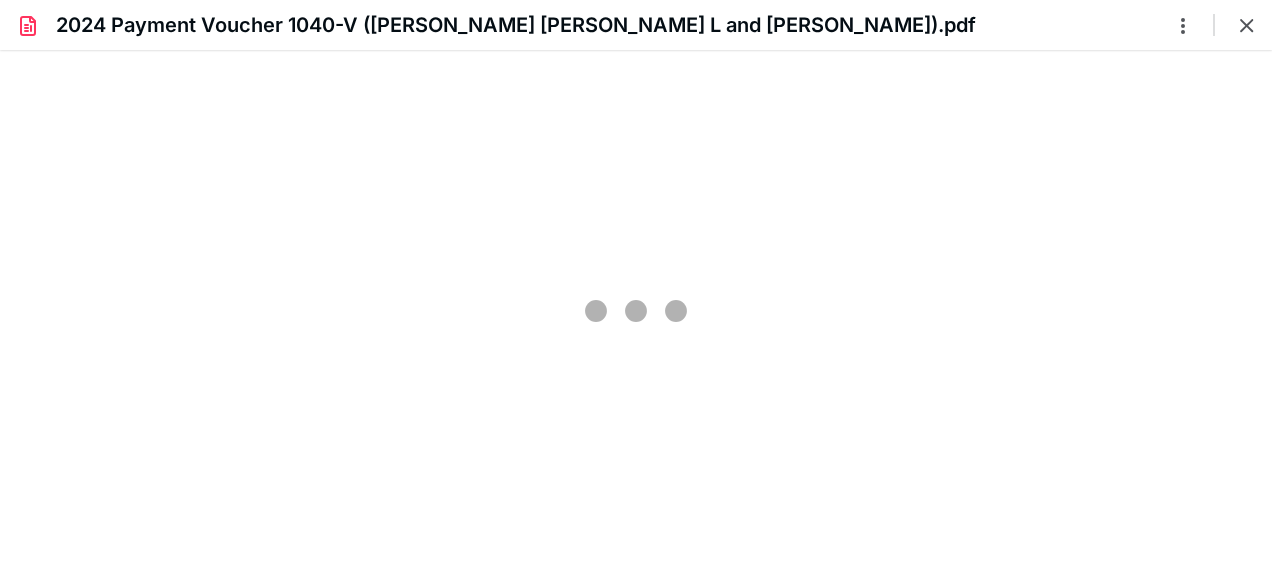 type on "61" 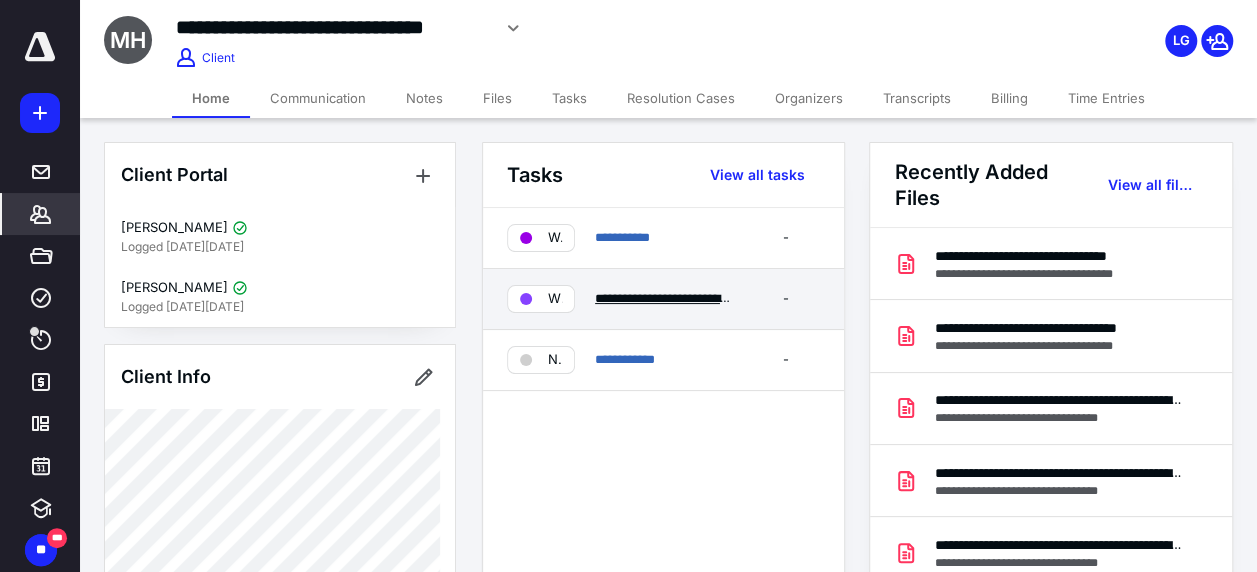 click on "**********" at bounding box center [797, 298] 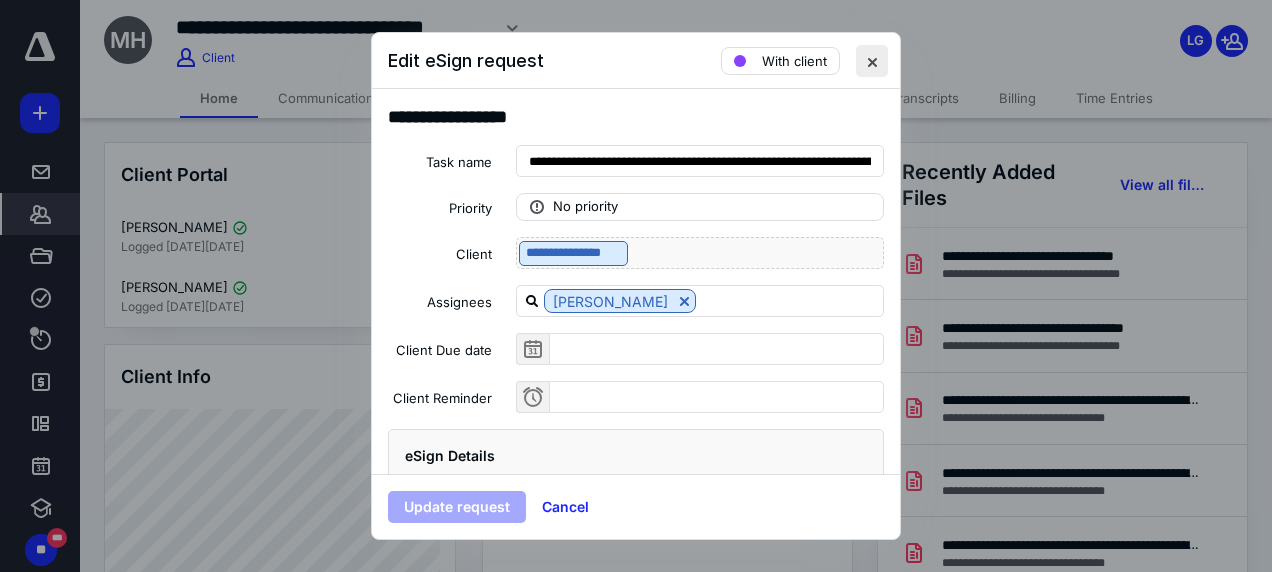 click at bounding box center [872, 61] 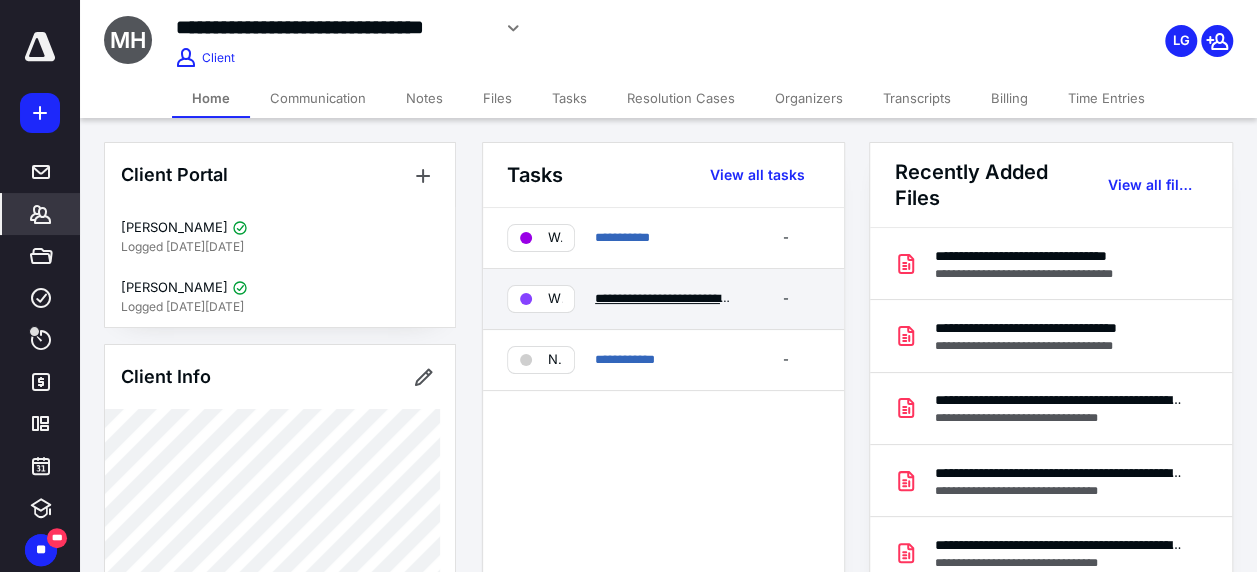 click on "**********" at bounding box center [797, 298] 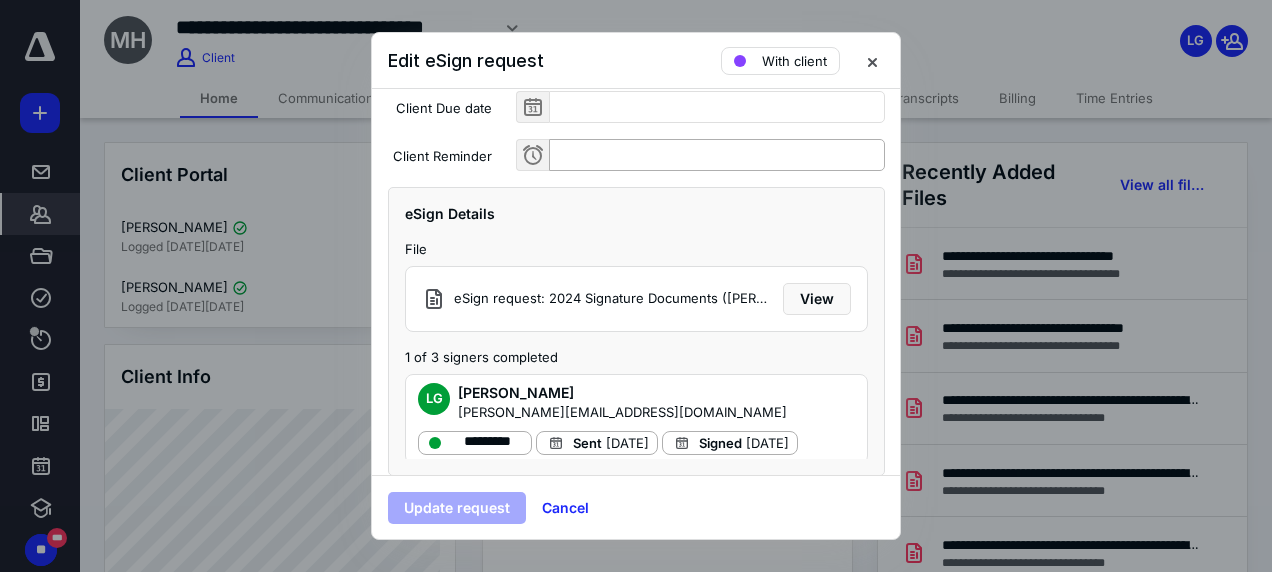 scroll, scrollTop: 258, scrollLeft: 0, axis: vertical 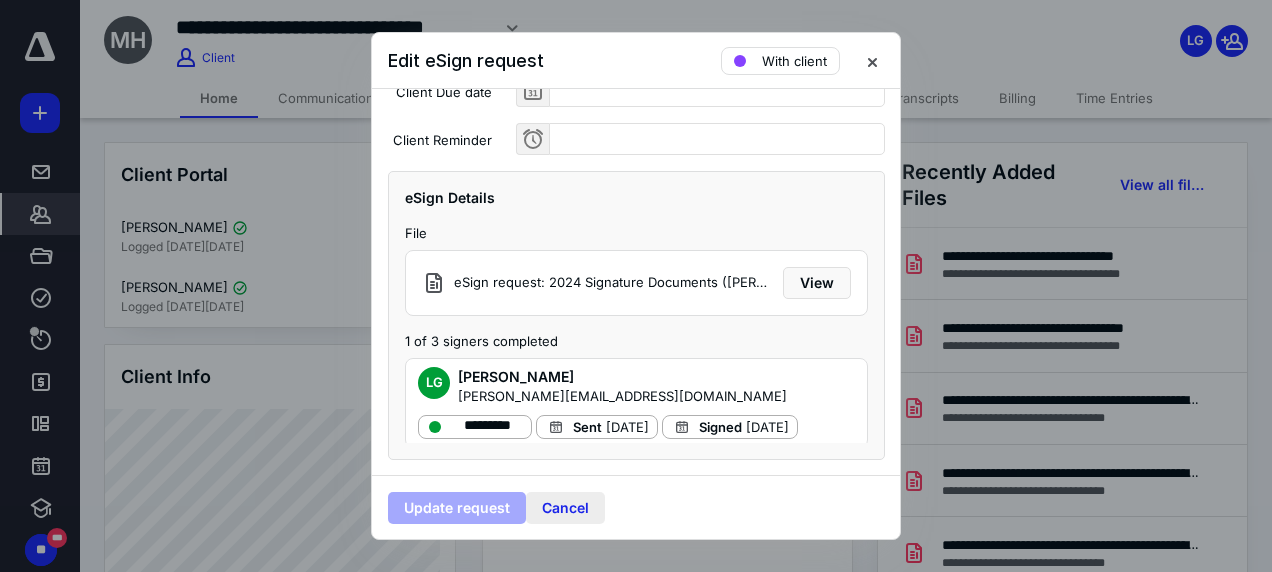 click on "Cancel" at bounding box center [565, 508] 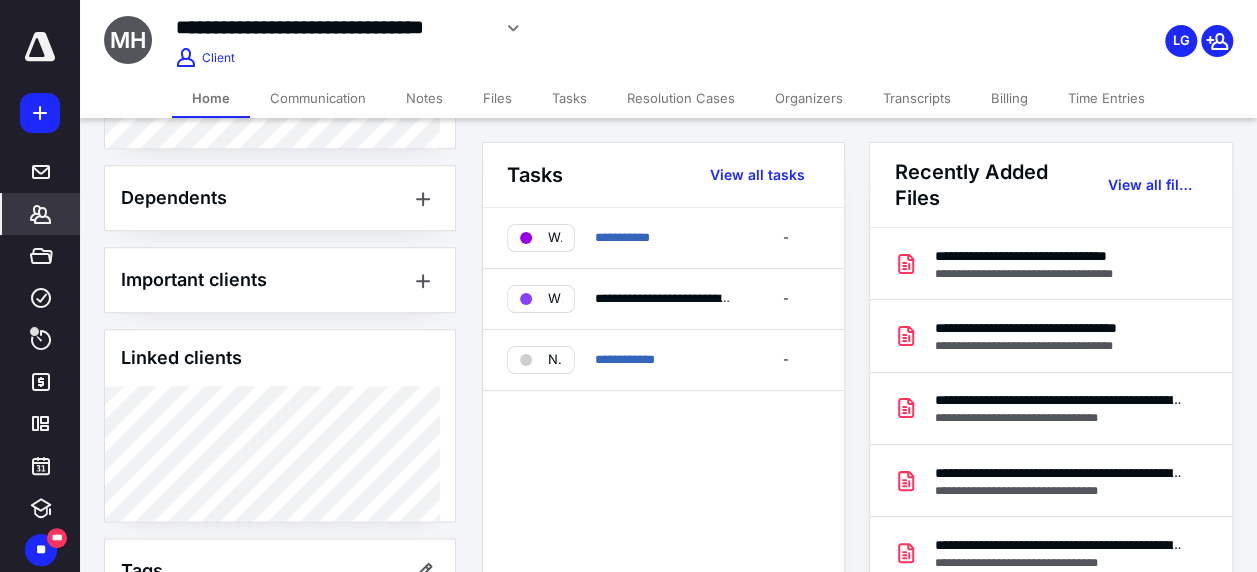 scroll, scrollTop: 1202, scrollLeft: 0, axis: vertical 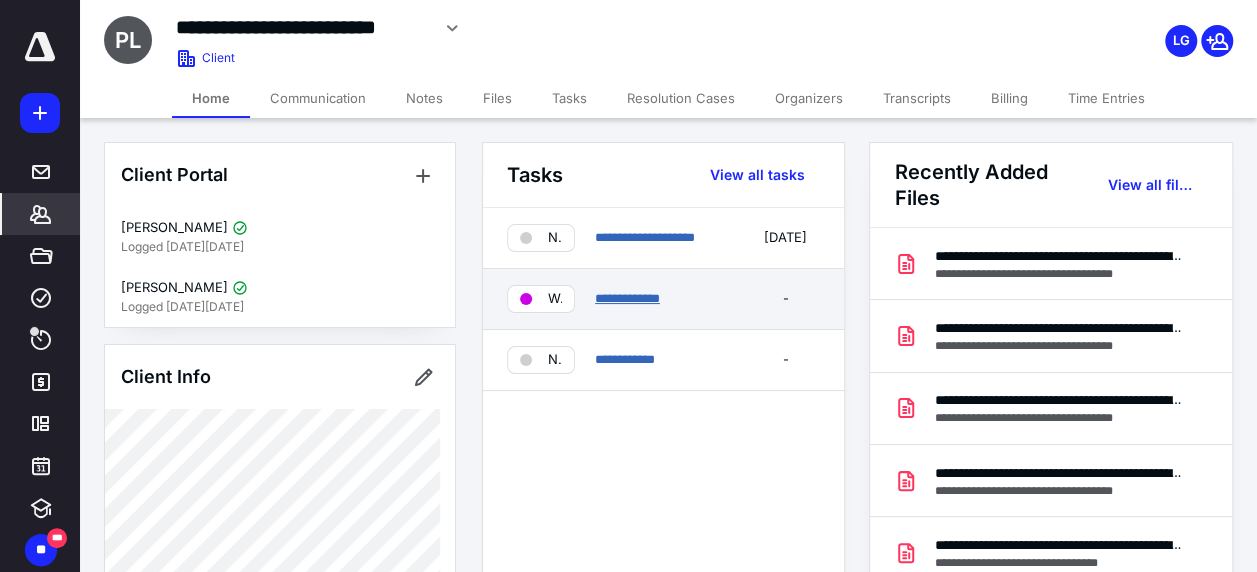 click on "**********" at bounding box center [627, 298] 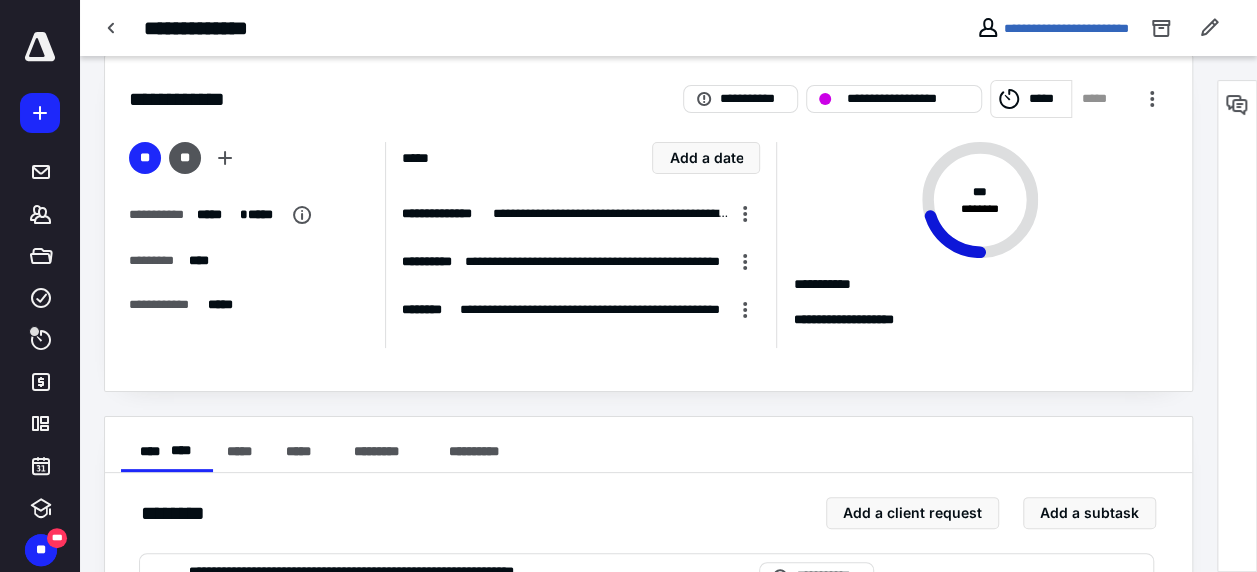 scroll, scrollTop: 0, scrollLeft: 0, axis: both 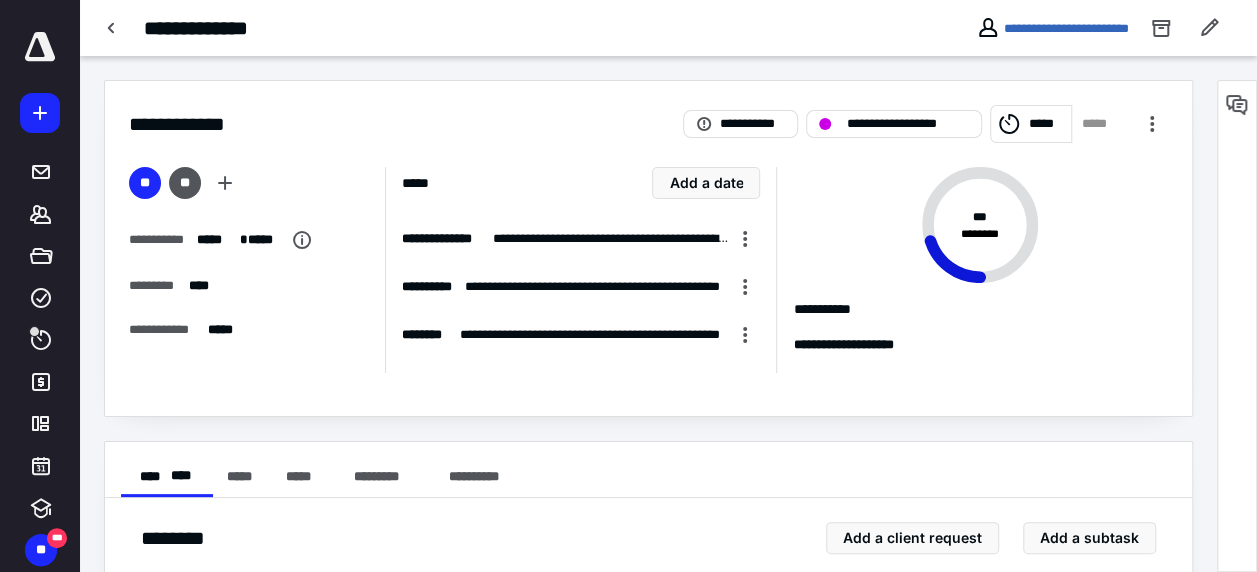 click on "**********" at bounding box center (595, 335) 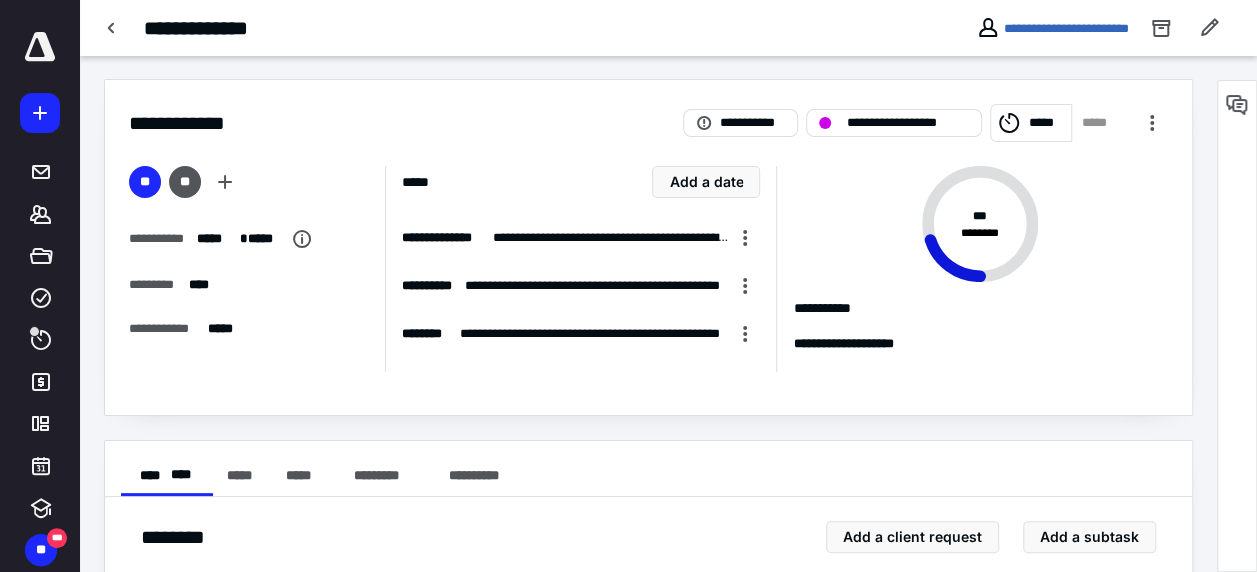 scroll, scrollTop: 0, scrollLeft: 0, axis: both 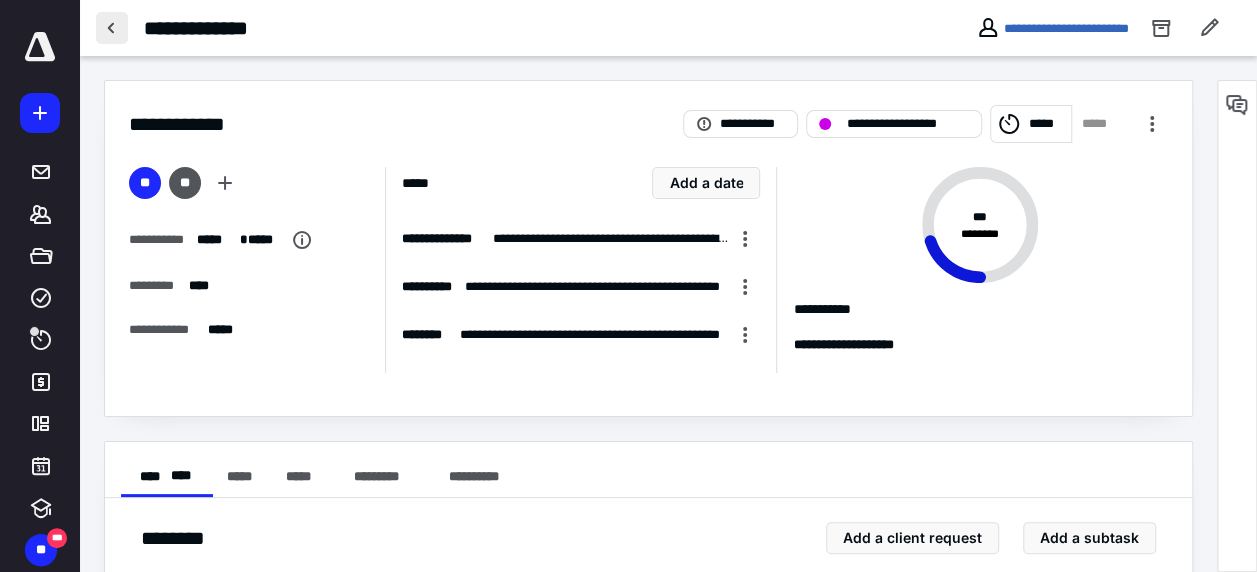 click at bounding box center [112, 28] 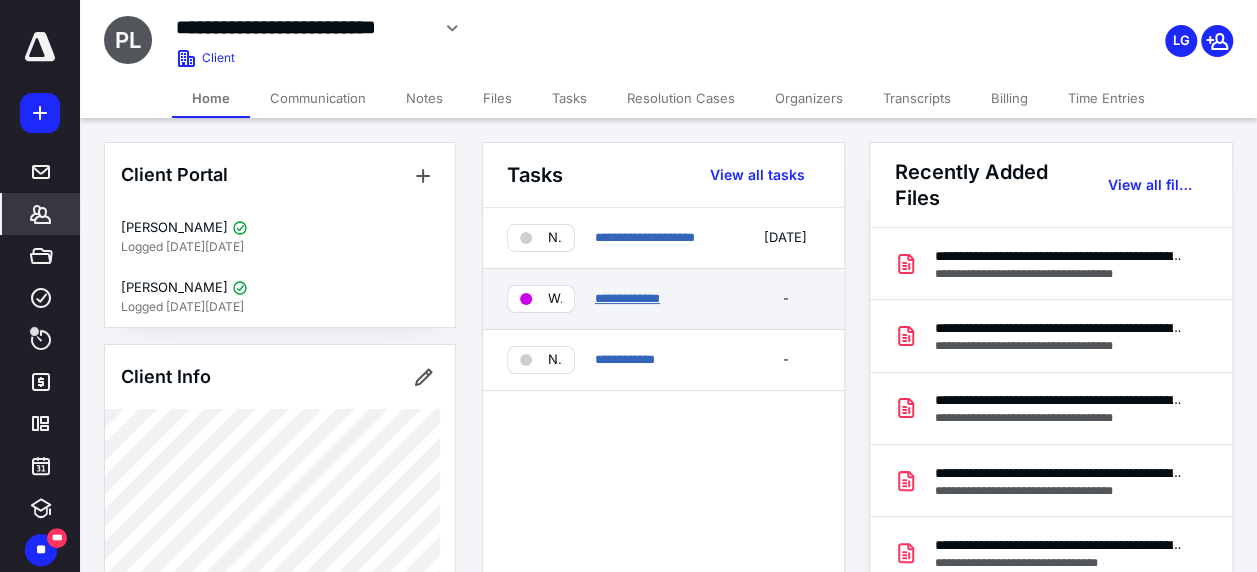 click on "**********" at bounding box center (627, 298) 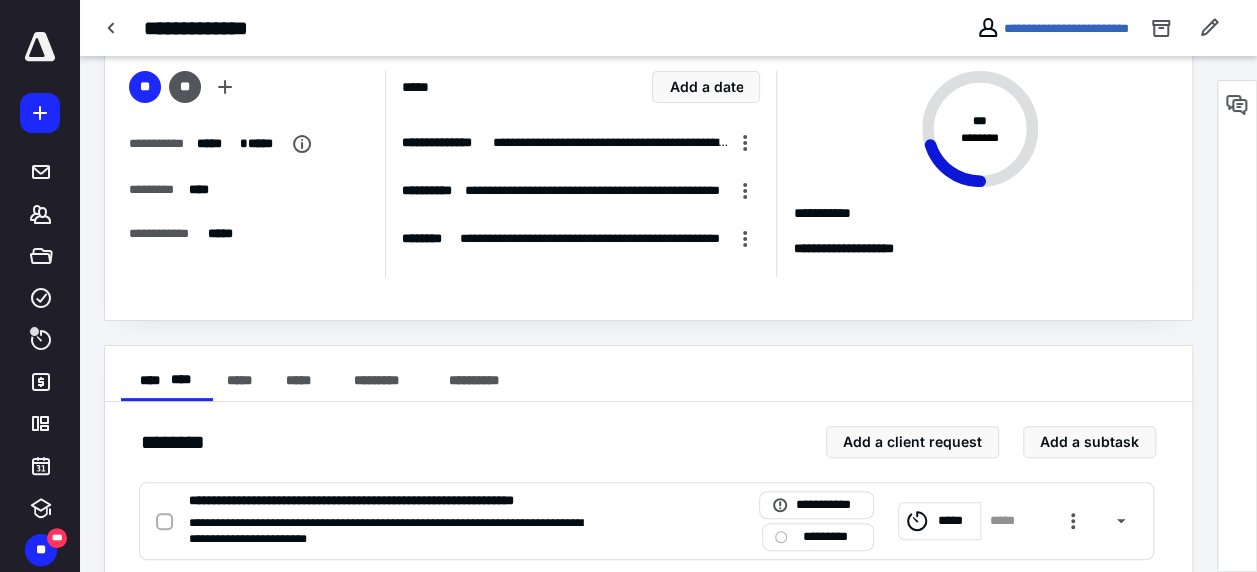 scroll, scrollTop: 0, scrollLeft: 0, axis: both 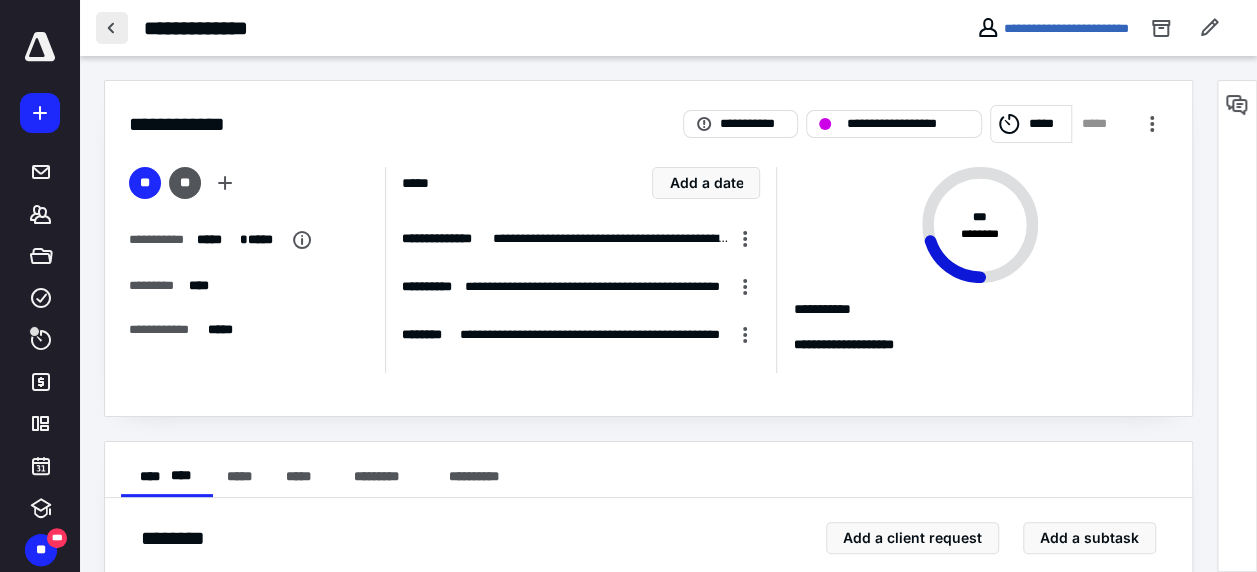 click at bounding box center (112, 28) 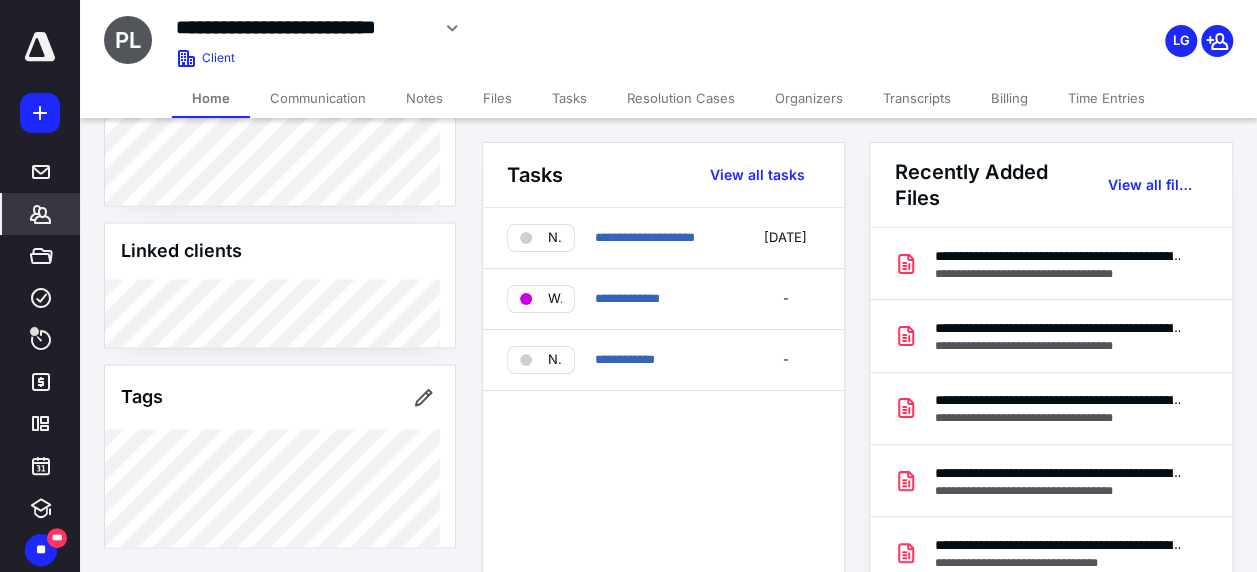 scroll, scrollTop: 1200, scrollLeft: 0, axis: vertical 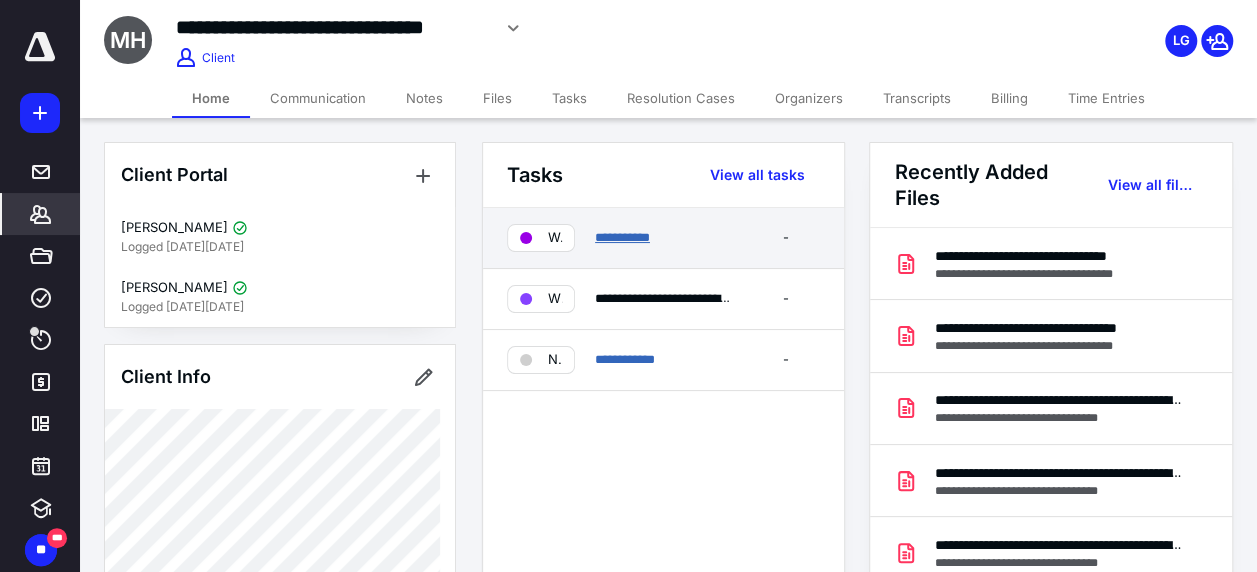 click on "**********" at bounding box center (622, 237) 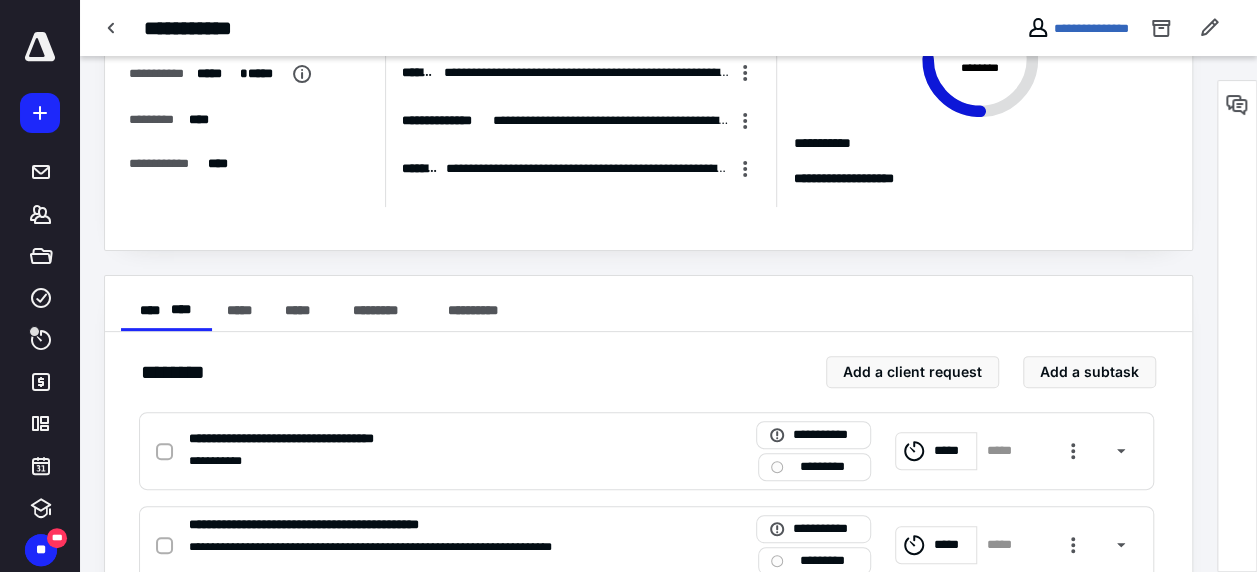 scroll, scrollTop: 0, scrollLeft: 0, axis: both 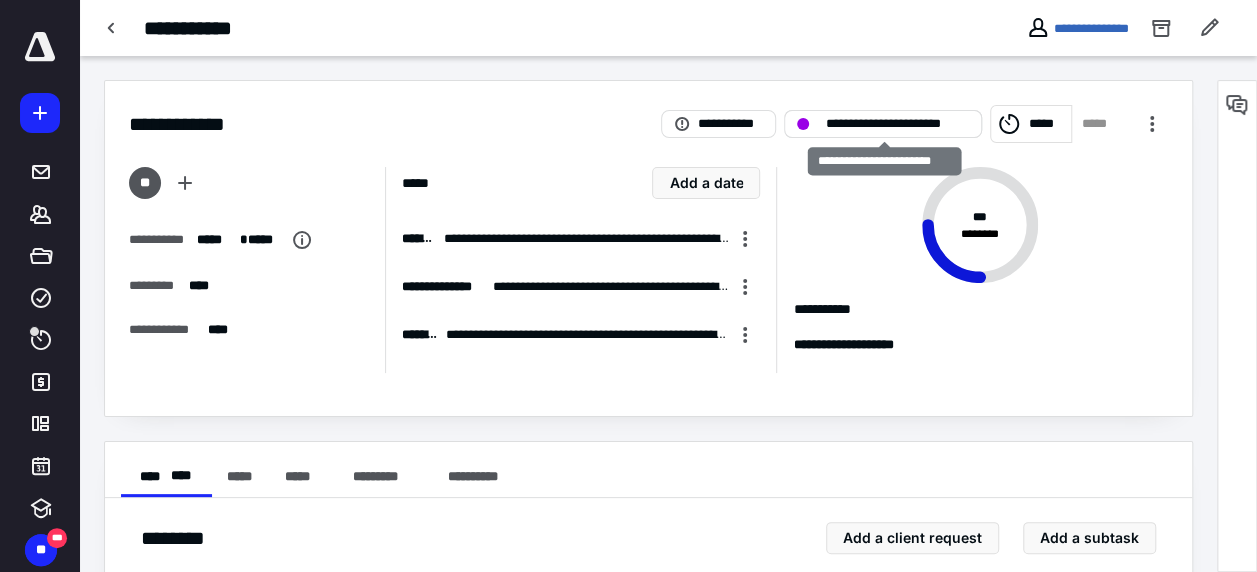 click on "**********" at bounding box center (896, 124) 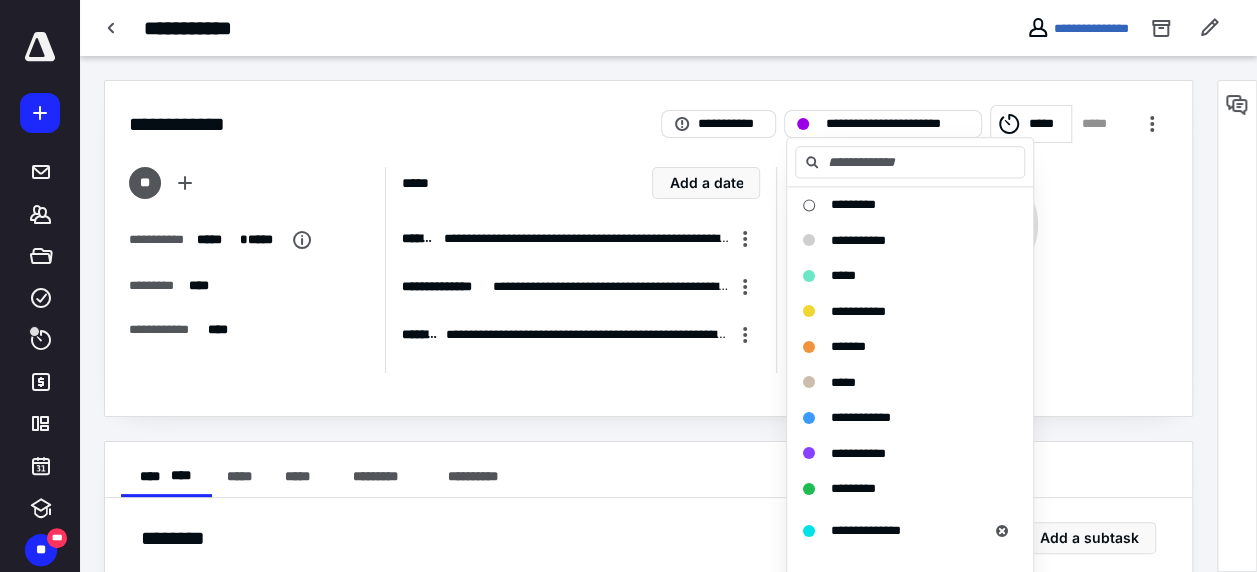 click on "**********" at bounding box center [648, 248] 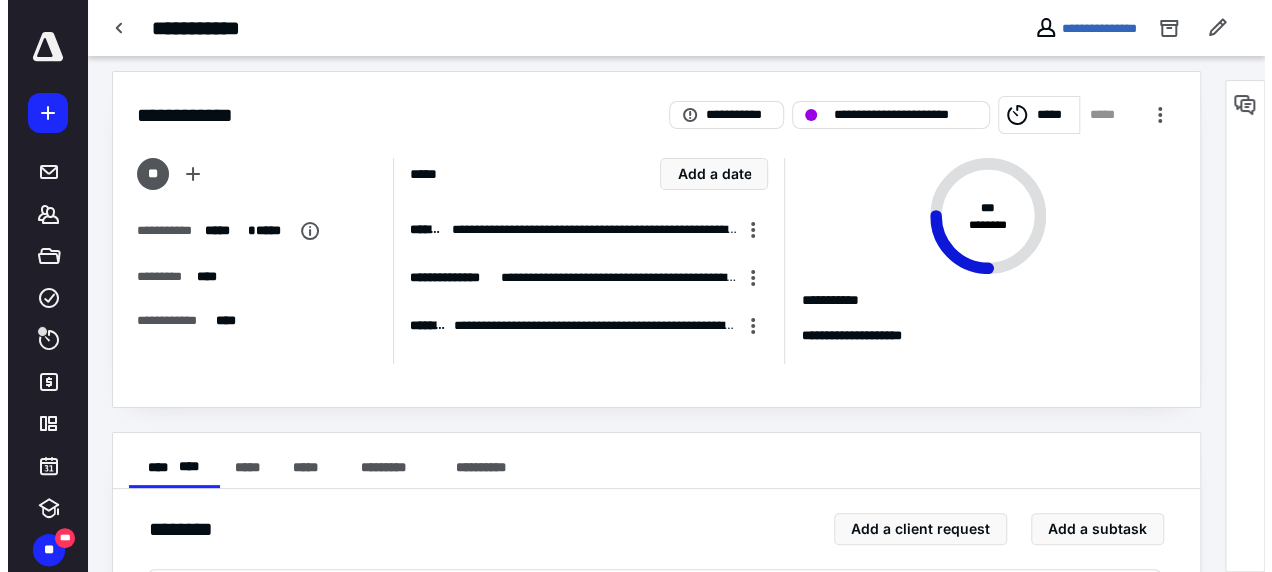 scroll, scrollTop: 0, scrollLeft: 0, axis: both 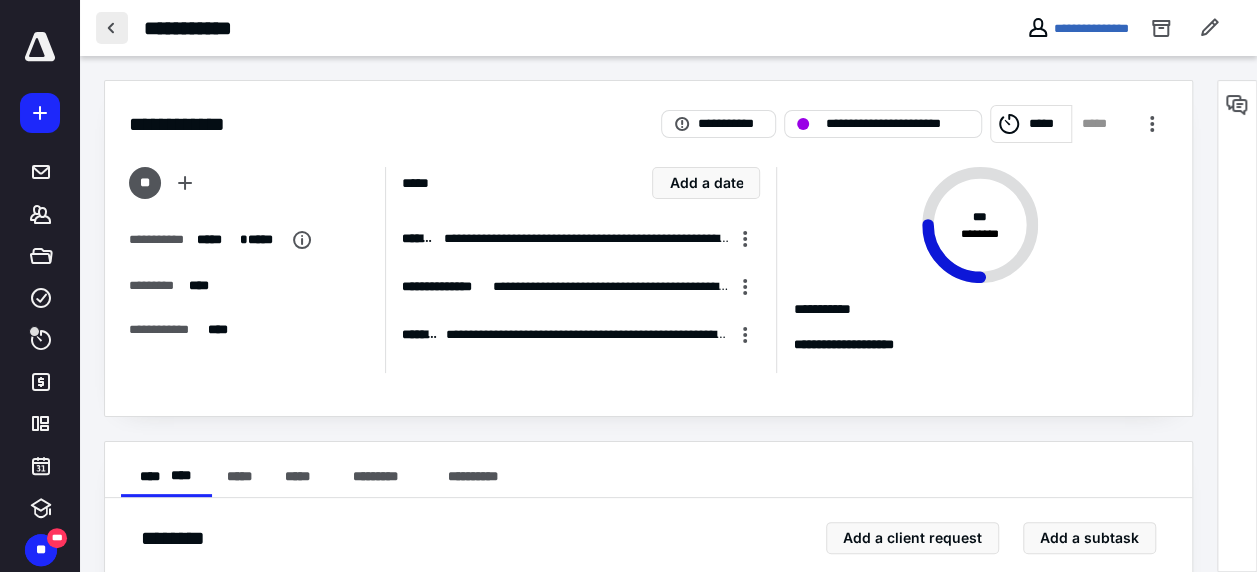 click at bounding box center [112, 28] 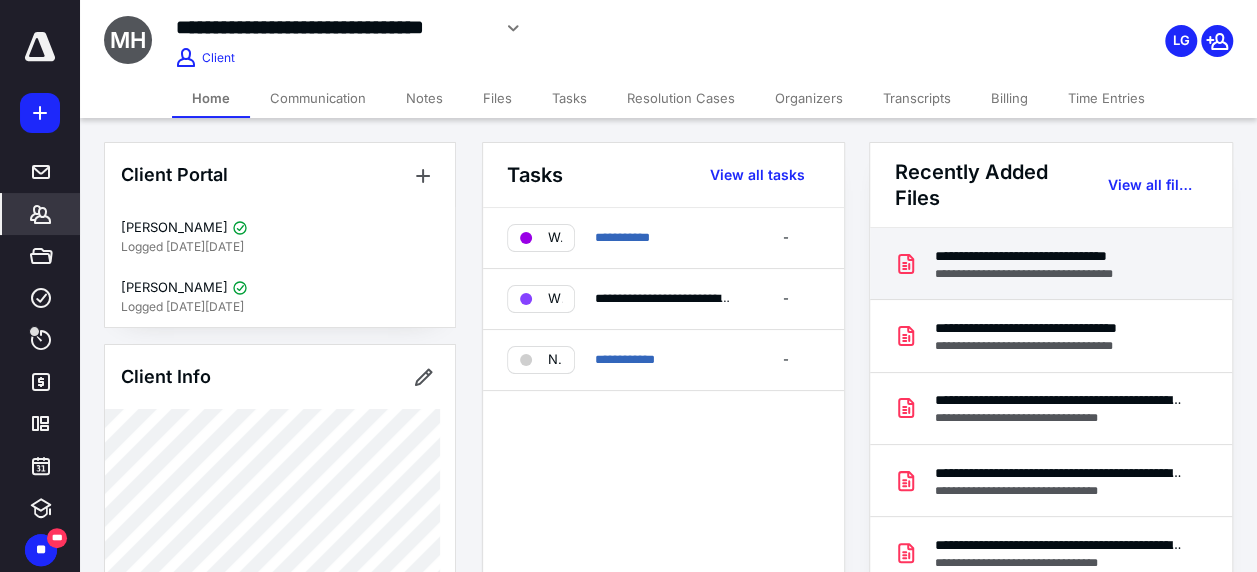 click on "**********" at bounding box center (1057, 274) 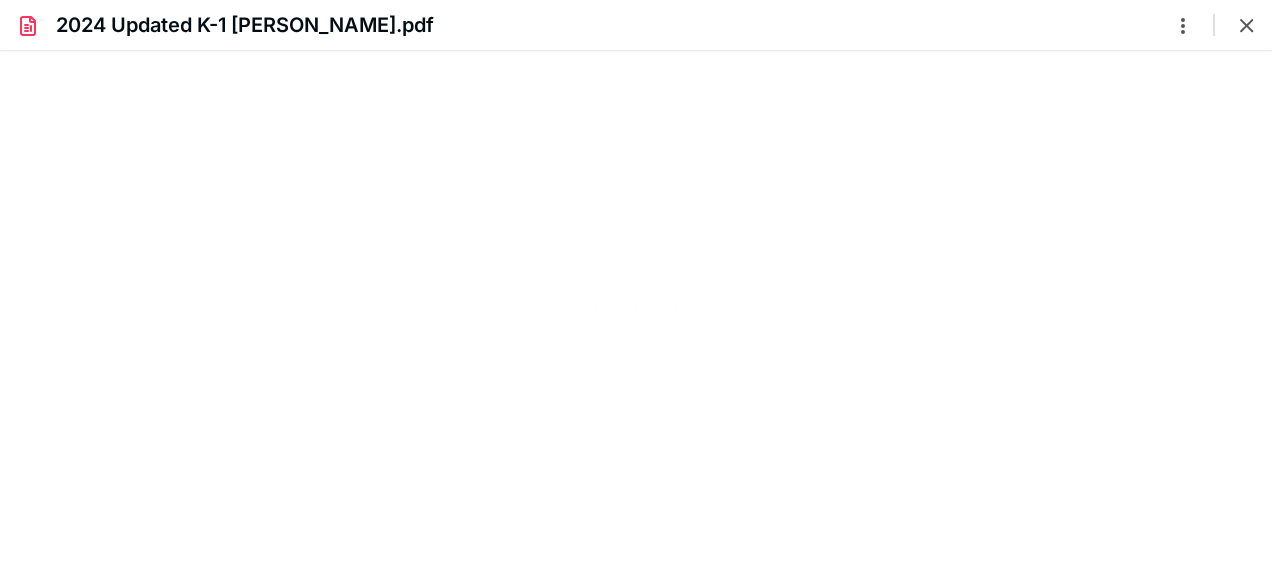 scroll, scrollTop: 0, scrollLeft: 0, axis: both 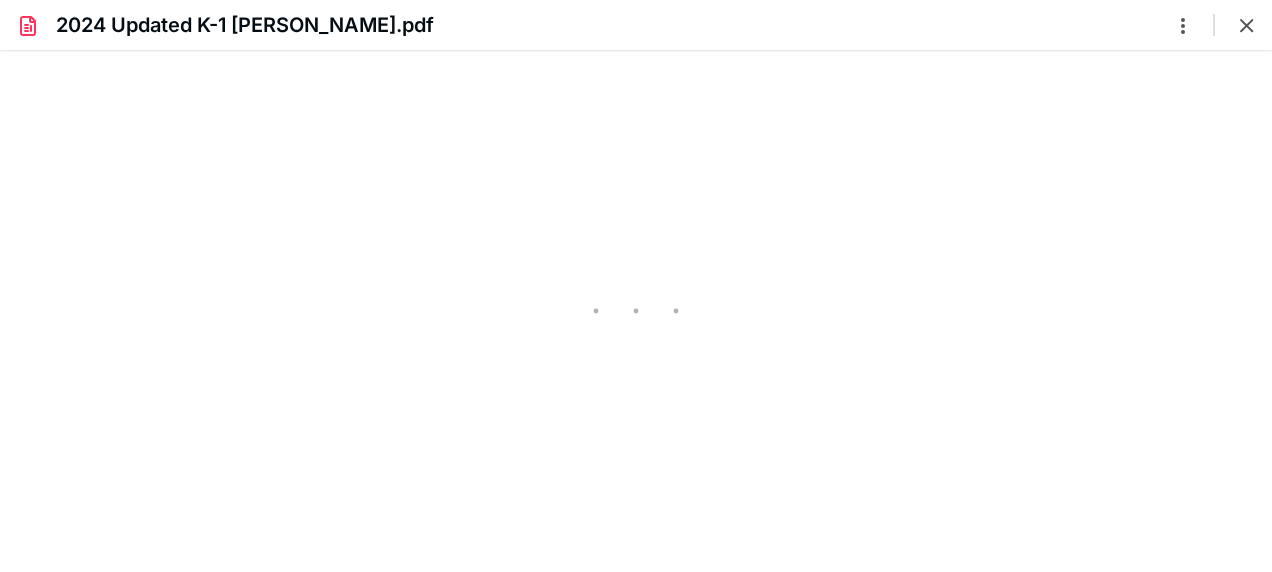 type on "61" 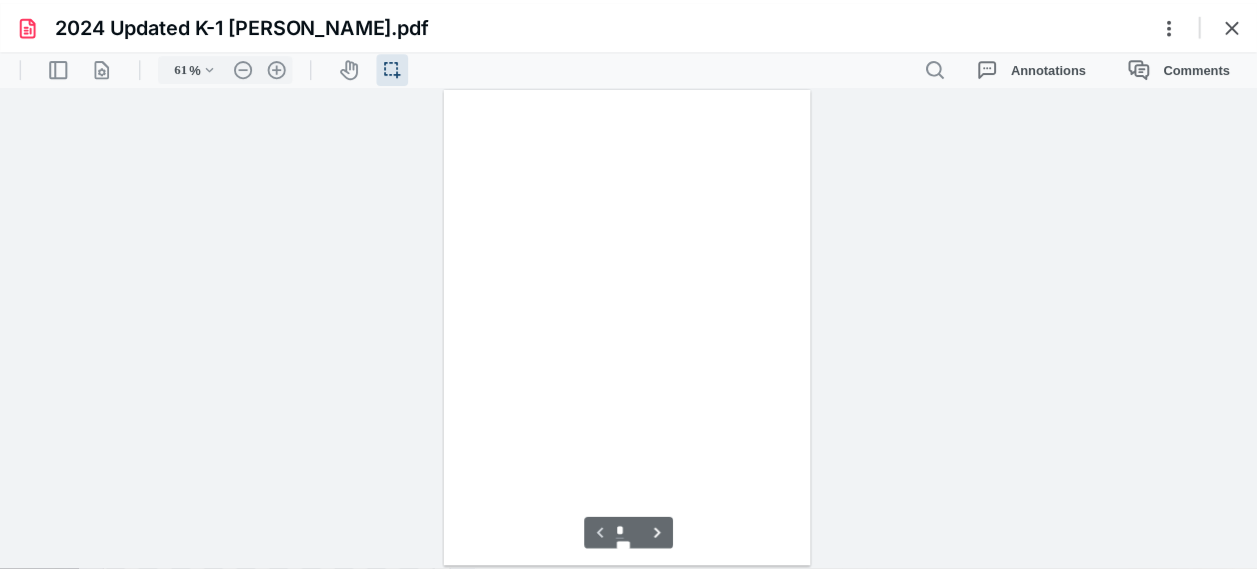 scroll, scrollTop: 38, scrollLeft: 0, axis: vertical 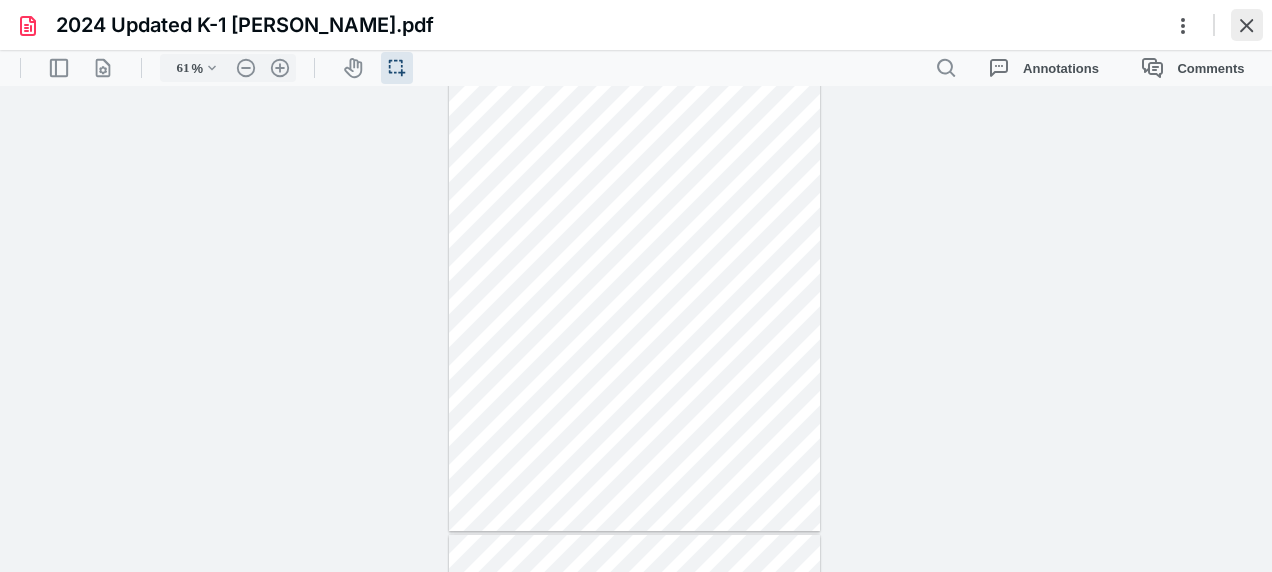 click at bounding box center (1247, 25) 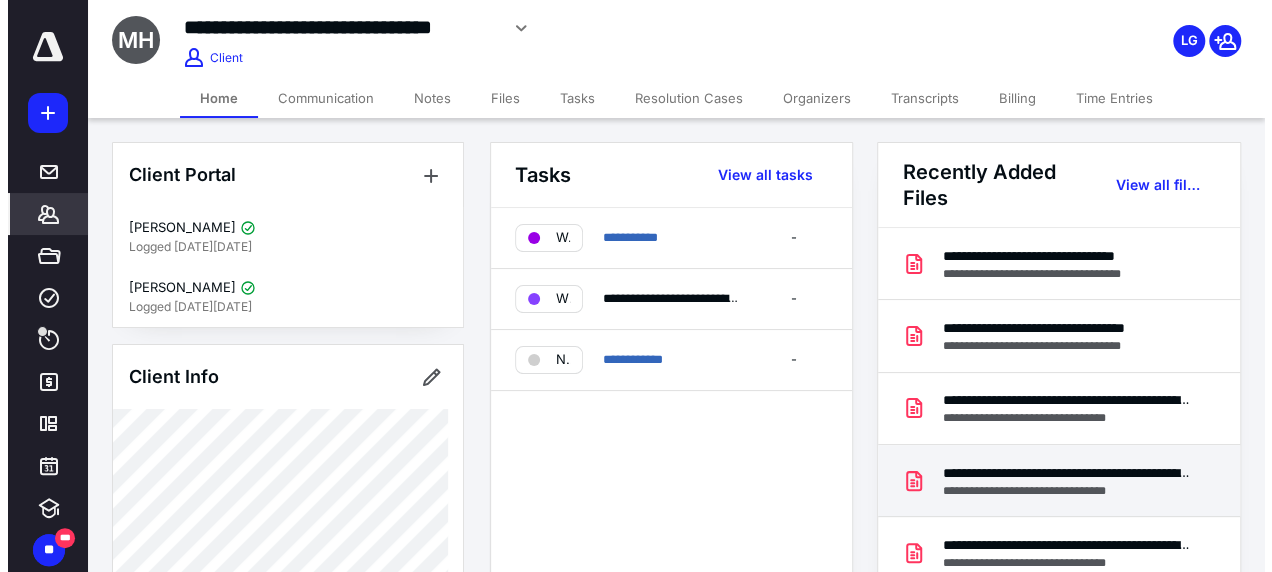 scroll, scrollTop: 100, scrollLeft: 0, axis: vertical 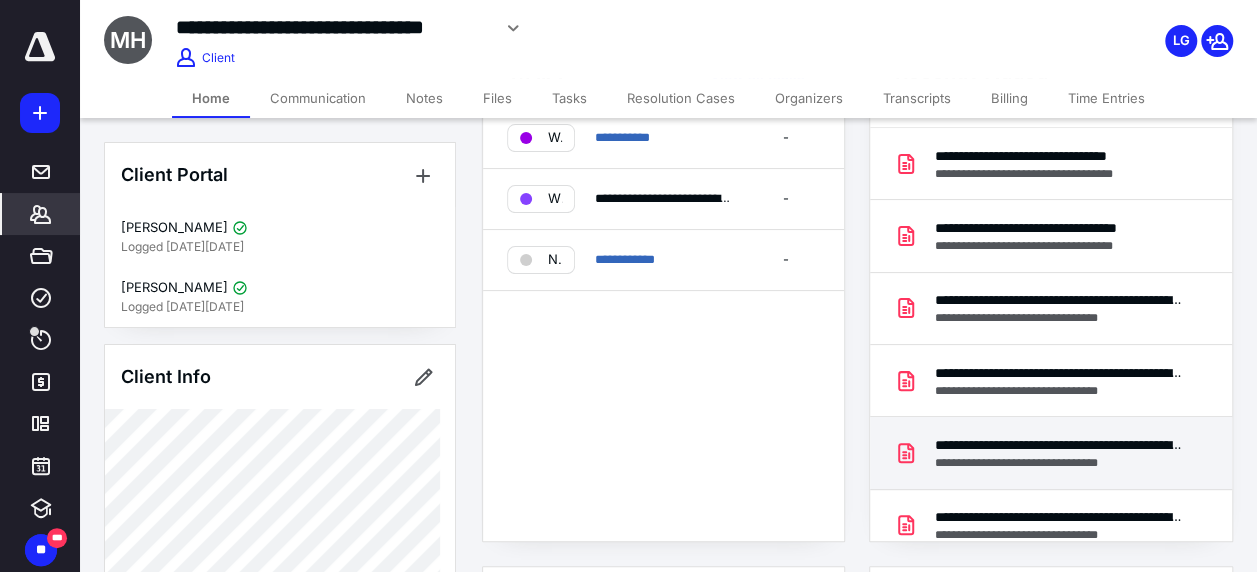 click on "**********" at bounding box center [1059, 445] 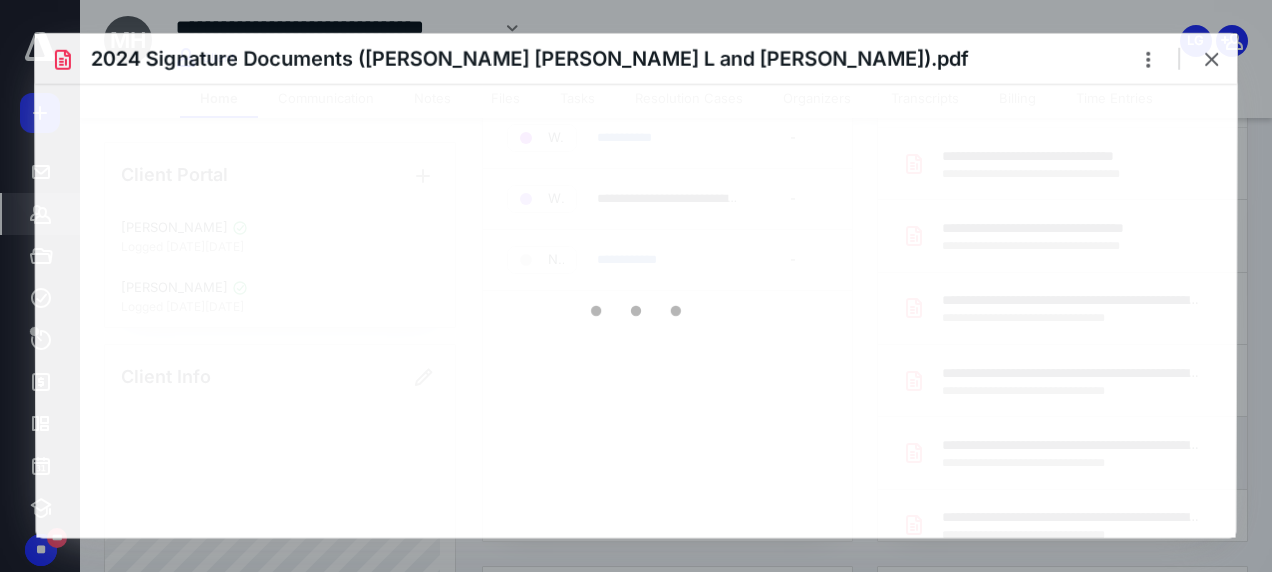 scroll, scrollTop: 0, scrollLeft: 0, axis: both 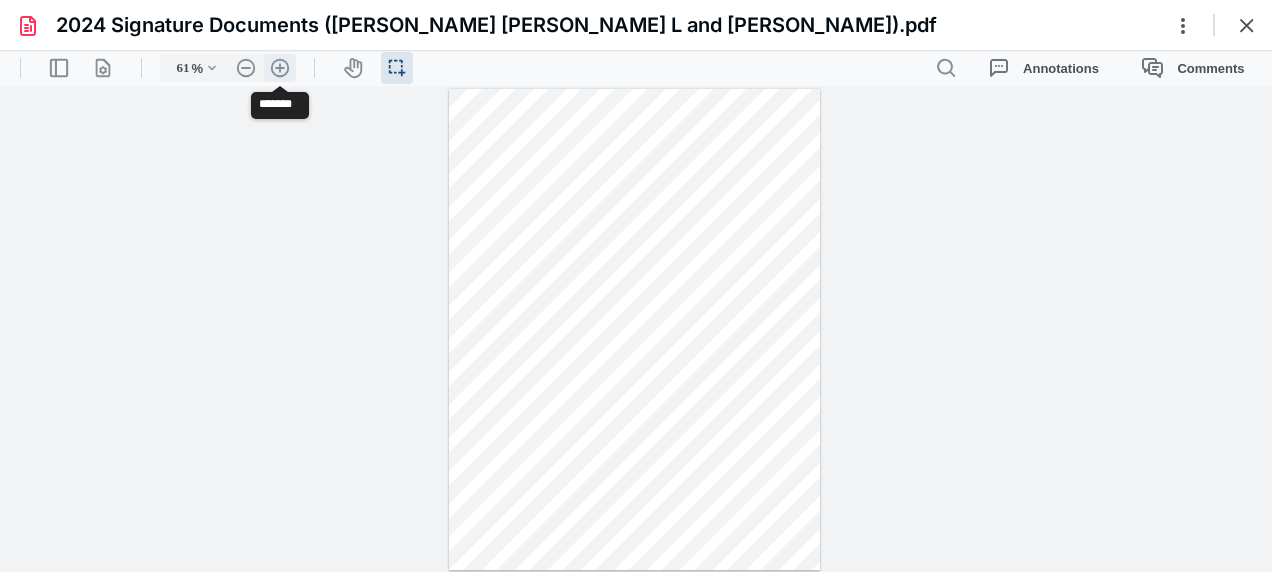 click on ".cls-1{fill:#abb0c4;} icon - header - zoom - in - line" at bounding box center (280, 68) 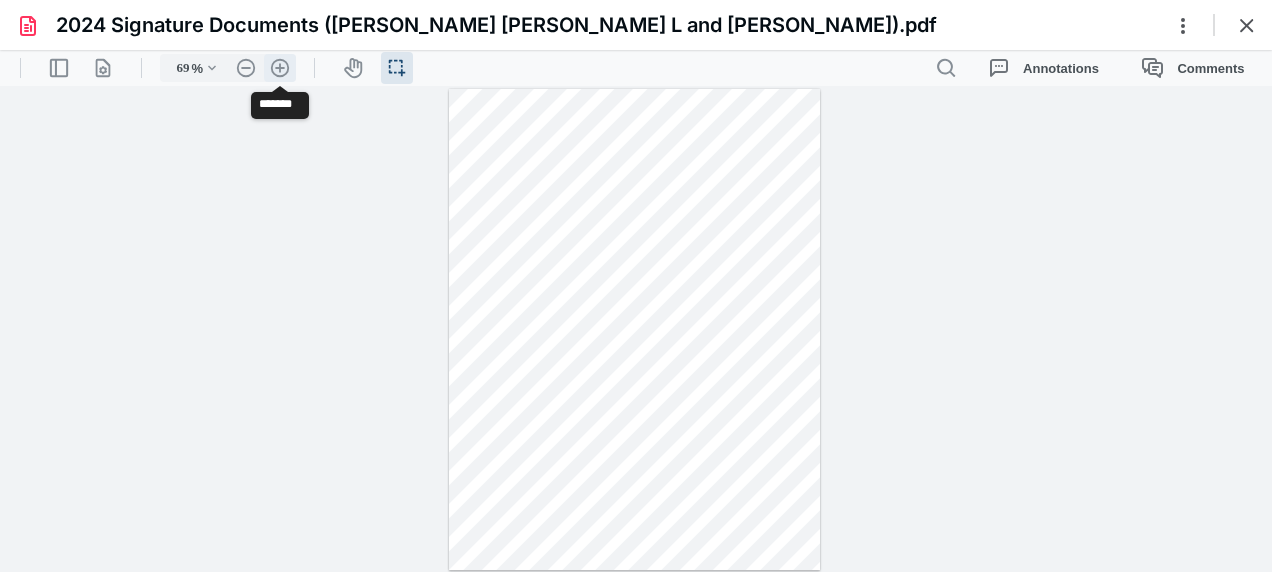 scroll, scrollTop: 26, scrollLeft: 0, axis: vertical 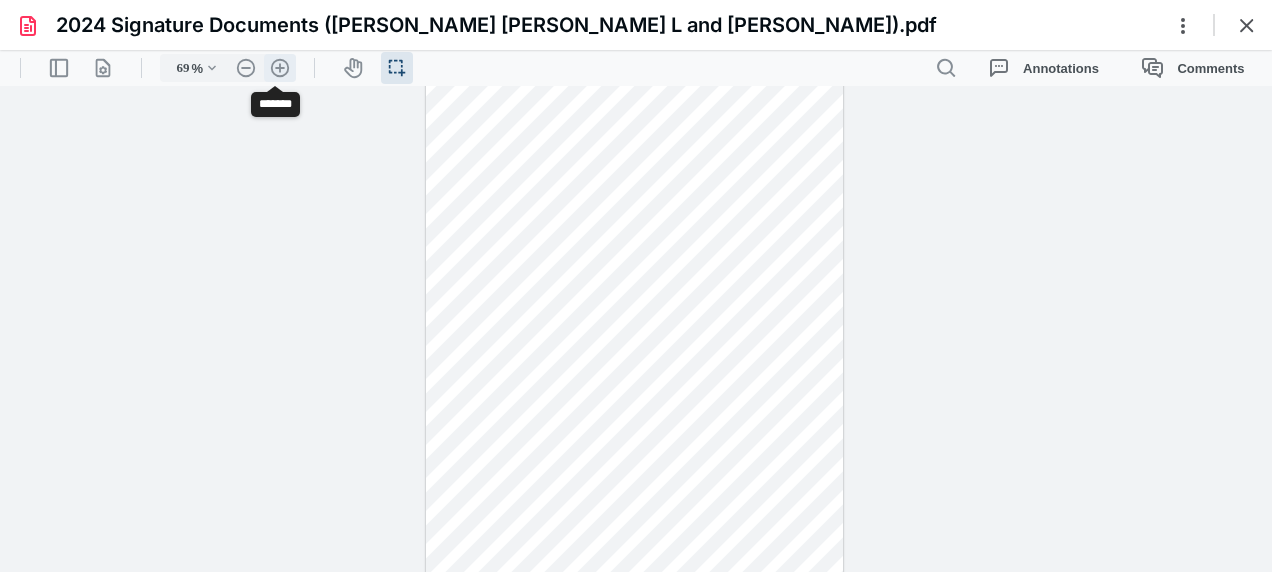 click on ".cls-1{fill:#abb0c4;} icon - header - zoom - in - line" at bounding box center [280, 68] 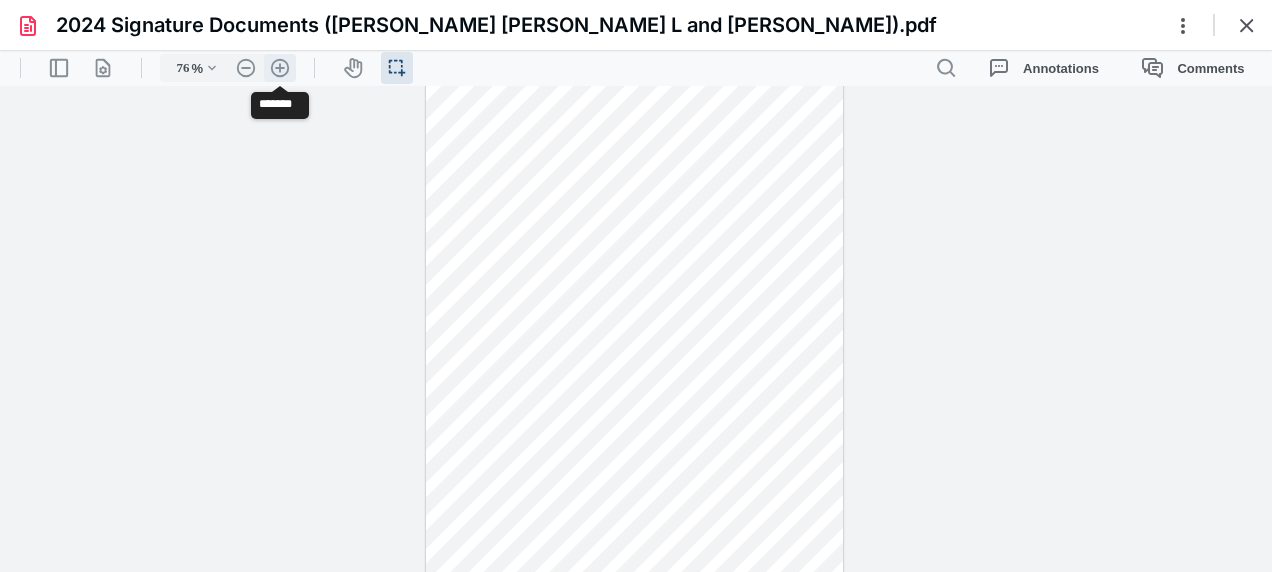 click on ".cls-1{fill:#abb0c4;} icon - header - zoom - in - line" at bounding box center [280, 68] 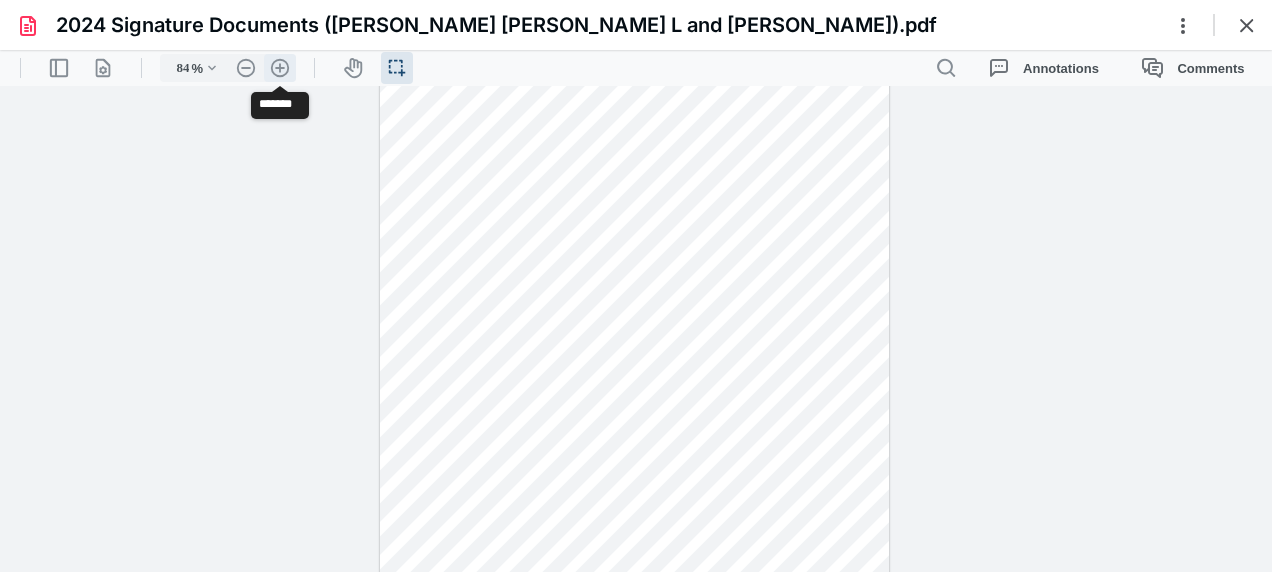click on ".cls-1{fill:#abb0c4;} icon - header - zoom - in - line" at bounding box center (280, 68) 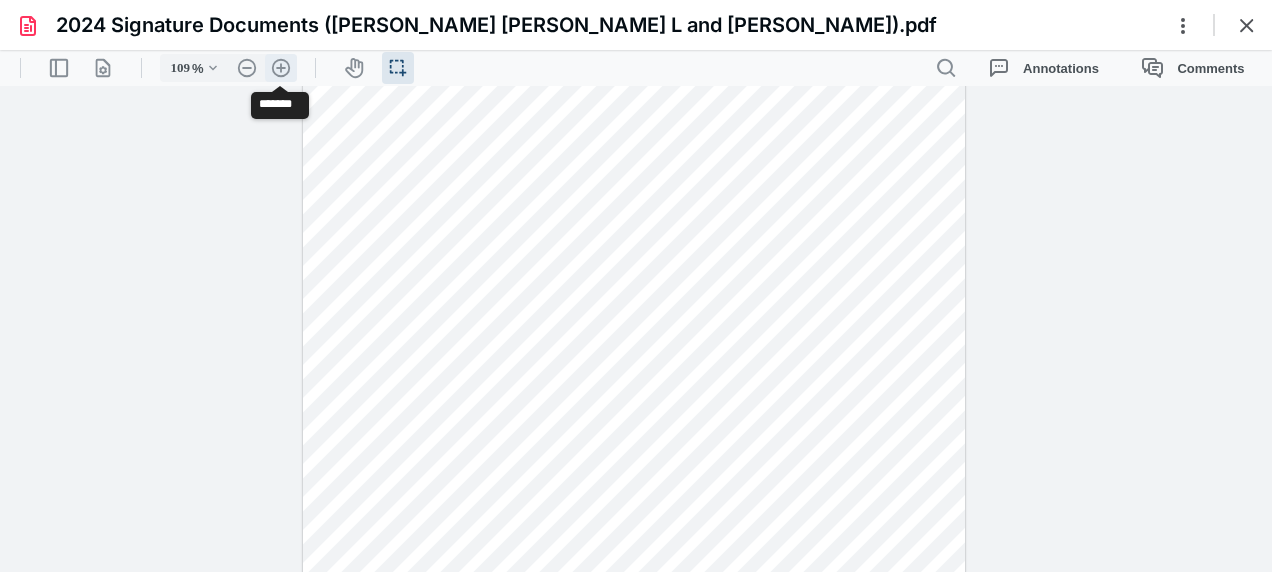 click on ".cls-1{fill:#abb0c4;} icon - header - zoom - in - line" at bounding box center [281, 68] 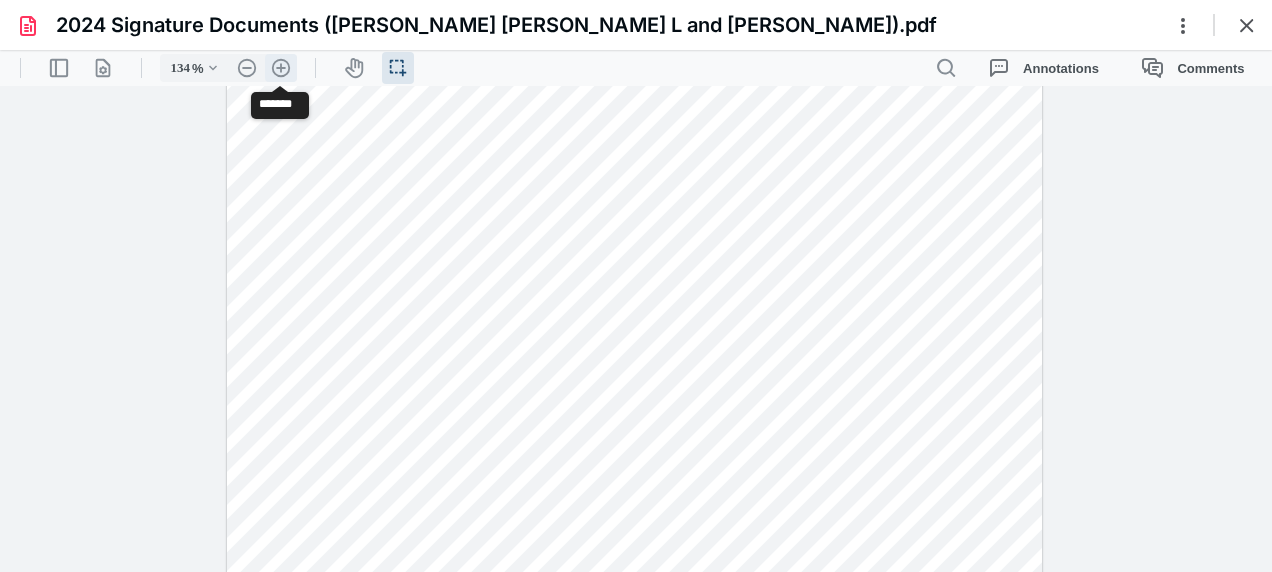 click on ".cls-1{fill:#abb0c4;} icon - header - zoom - in - line" at bounding box center [281, 68] 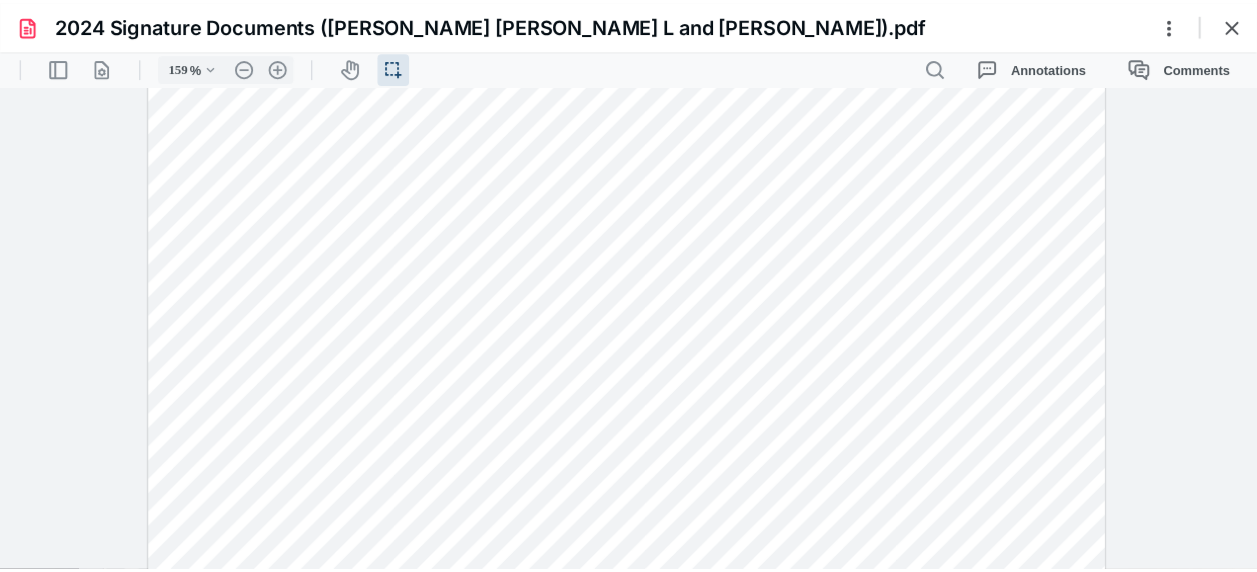 scroll, scrollTop: 779, scrollLeft: 0, axis: vertical 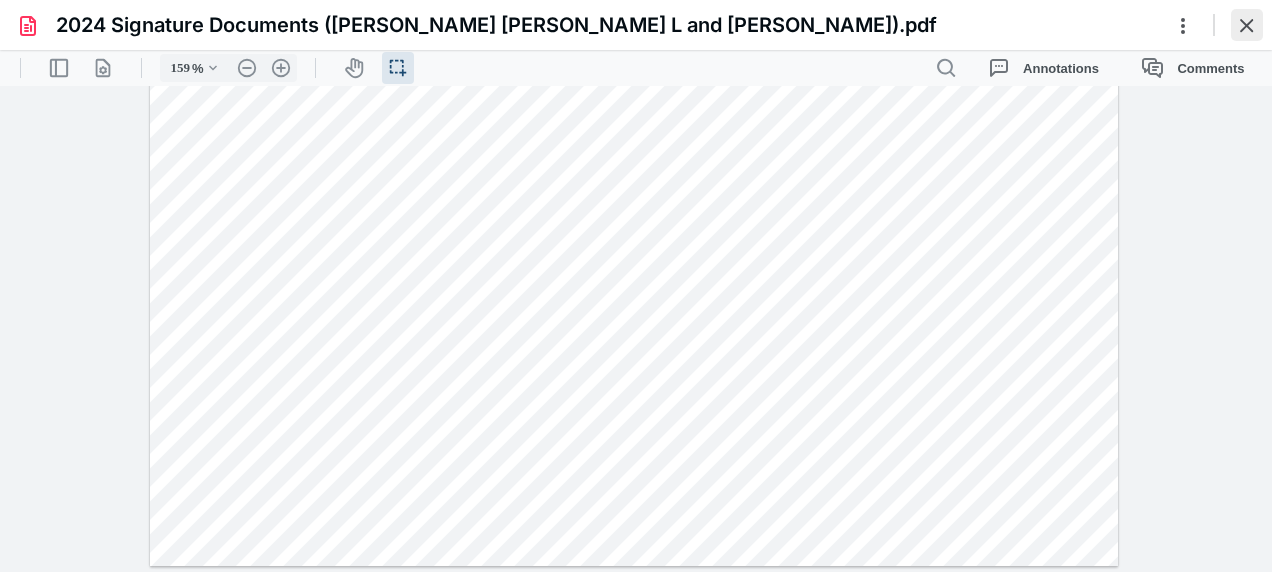 click at bounding box center (1247, 25) 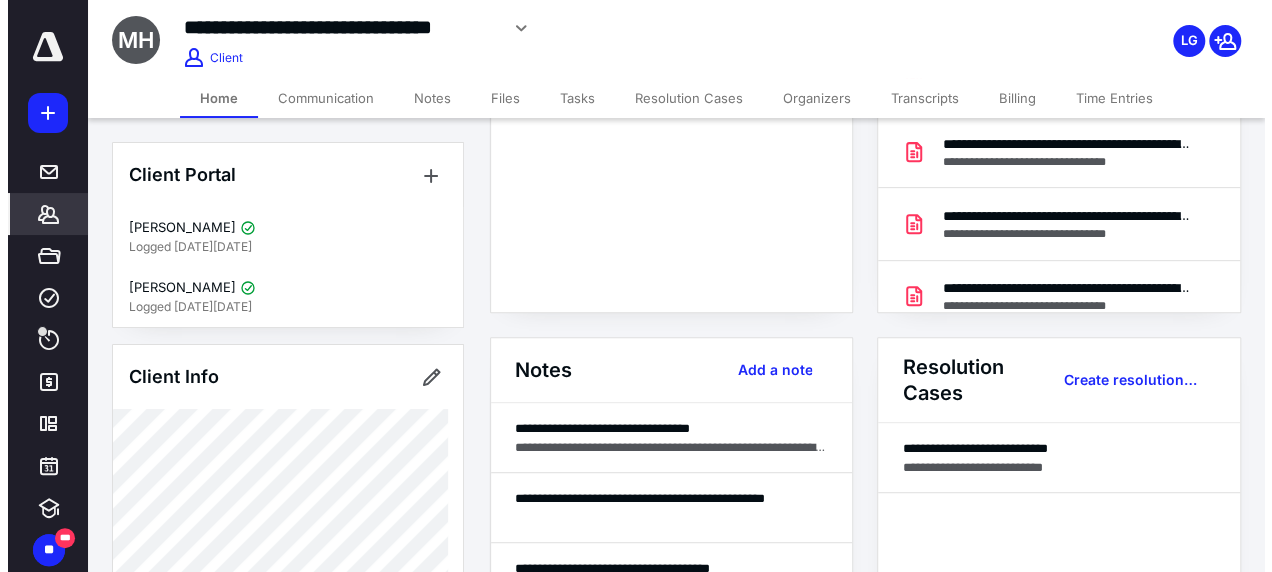 scroll, scrollTop: 300, scrollLeft: 0, axis: vertical 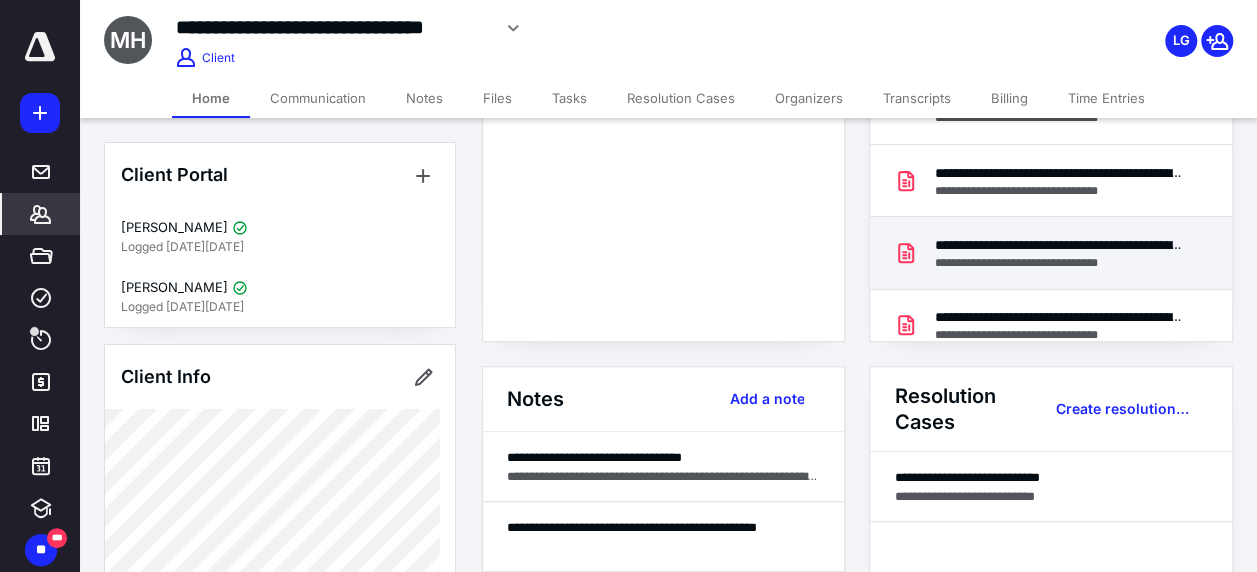 click on "**********" at bounding box center [1059, 263] 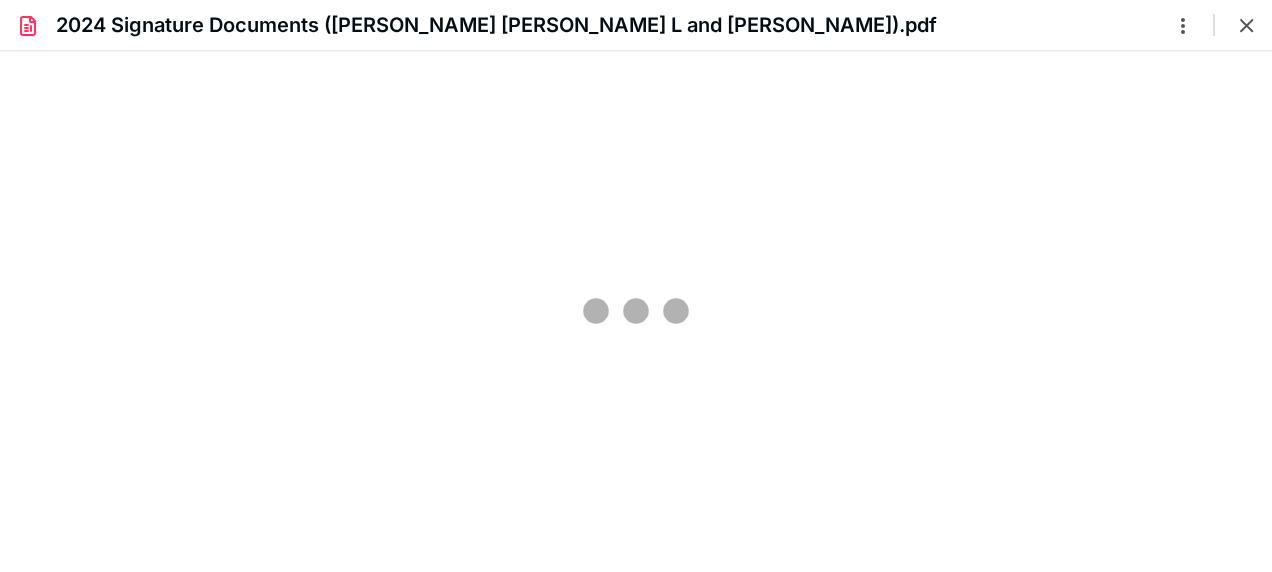 scroll, scrollTop: 0, scrollLeft: 0, axis: both 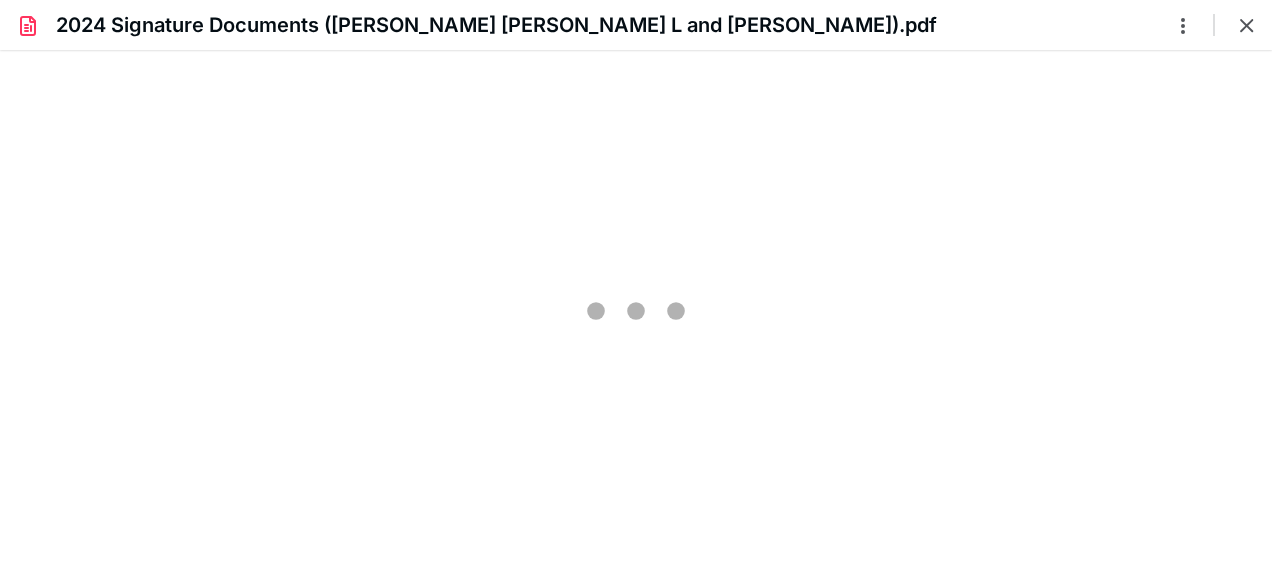 type on "61" 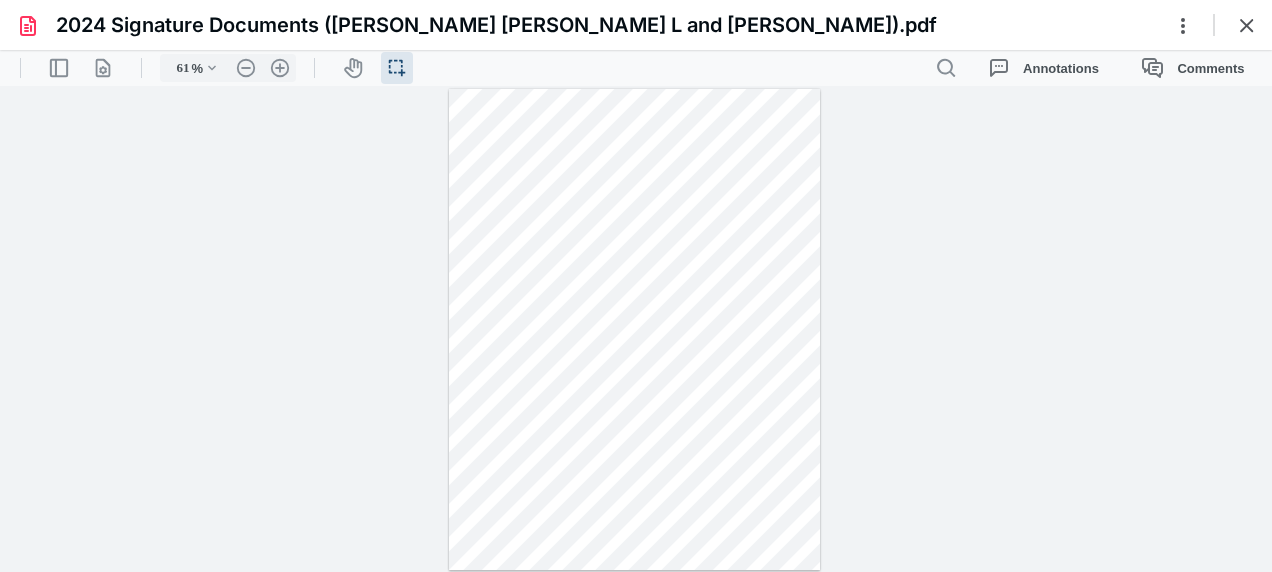 scroll, scrollTop: 0, scrollLeft: 0, axis: both 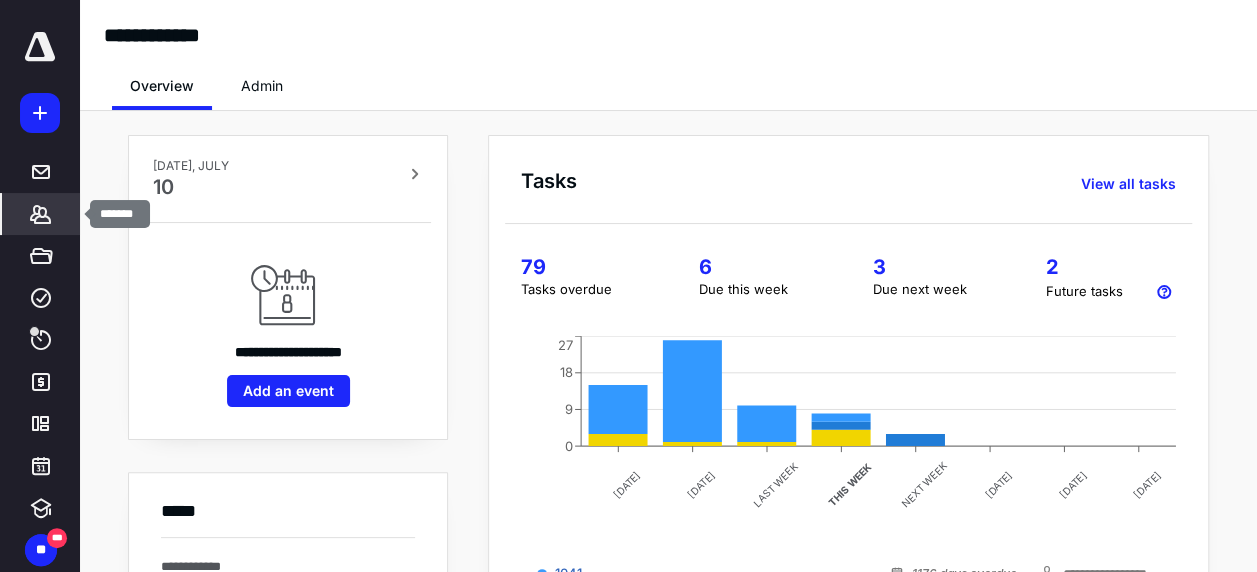 click 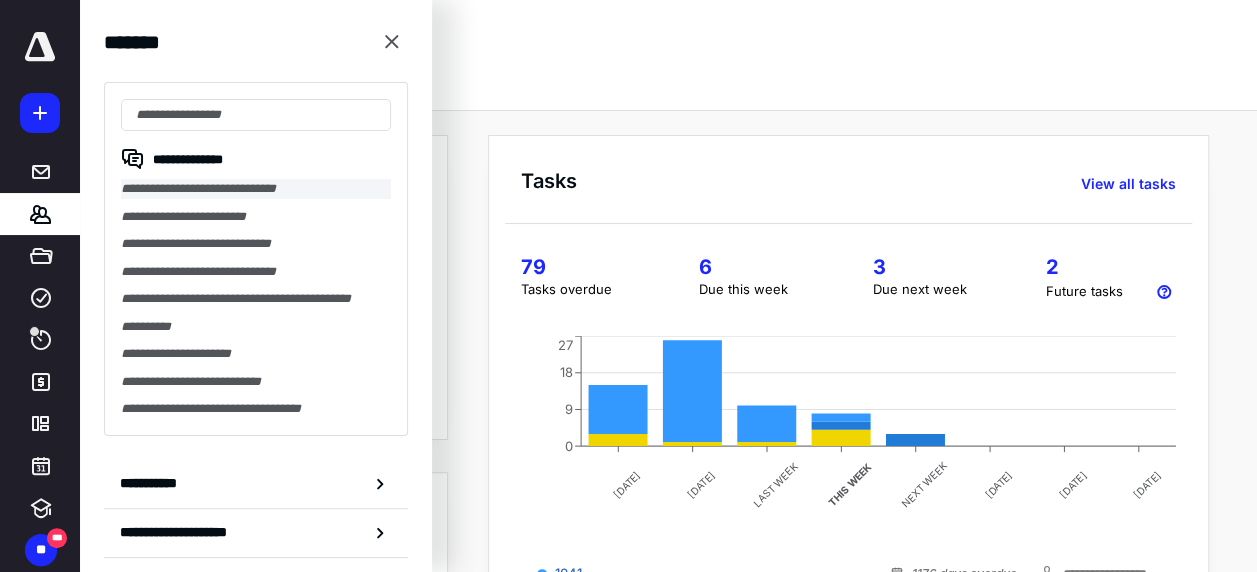 click on "**********" at bounding box center (256, 189) 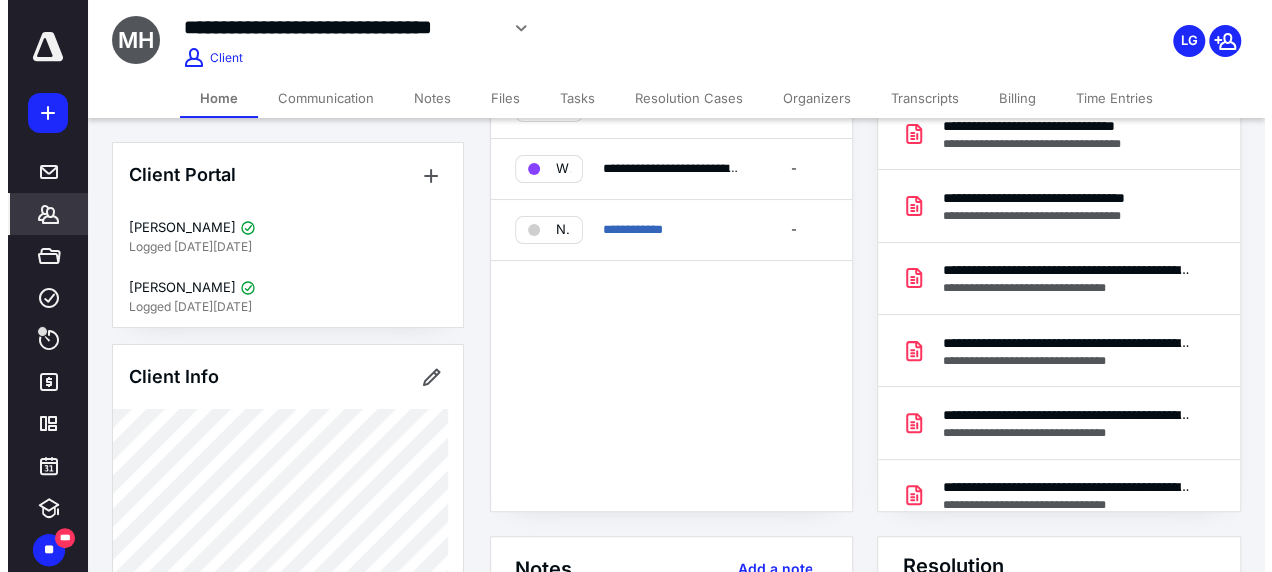 scroll, scrollTop: 100, scrollLeft: 0, axis: vertical 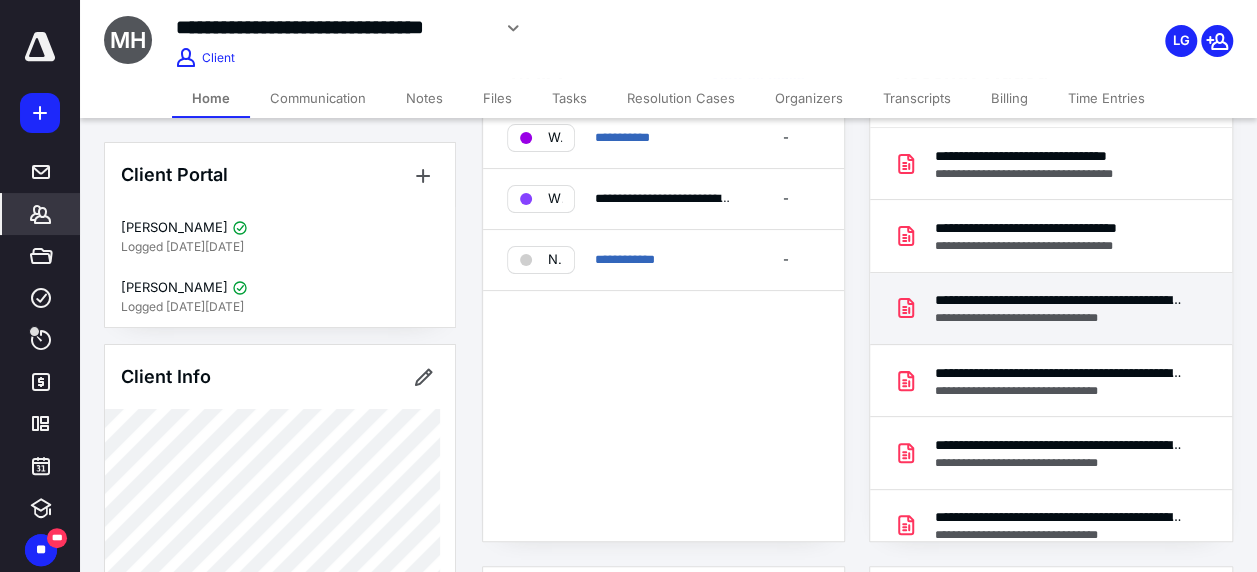 click on "**********" at bounding box center (1059, 300) 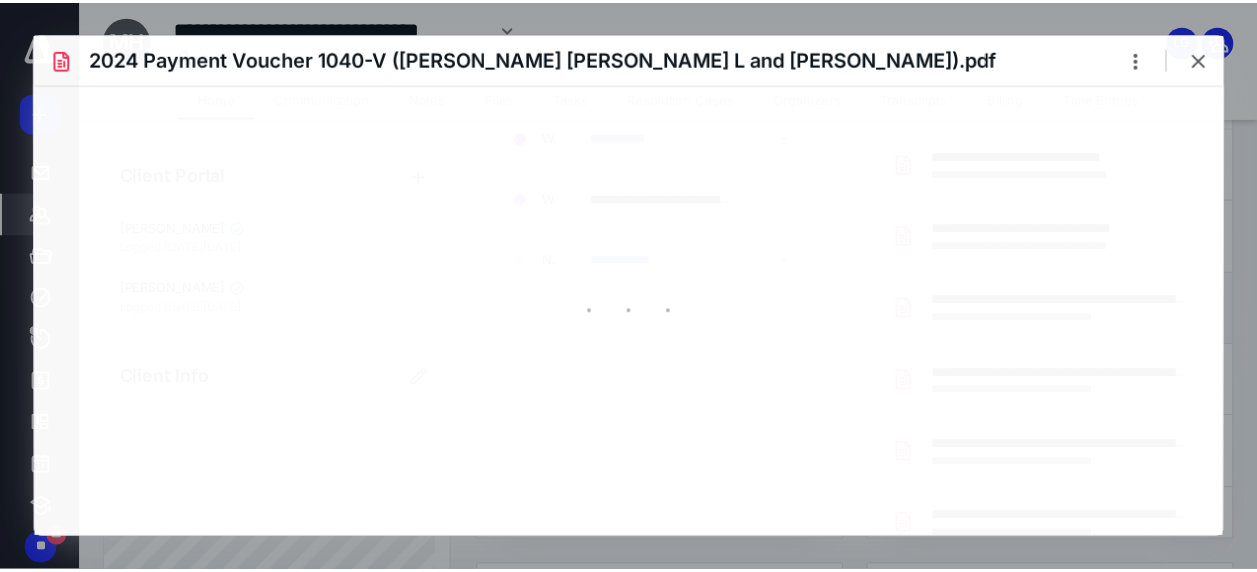 scroll, scrollTop: 0, scrollLeft: 0, axis: both 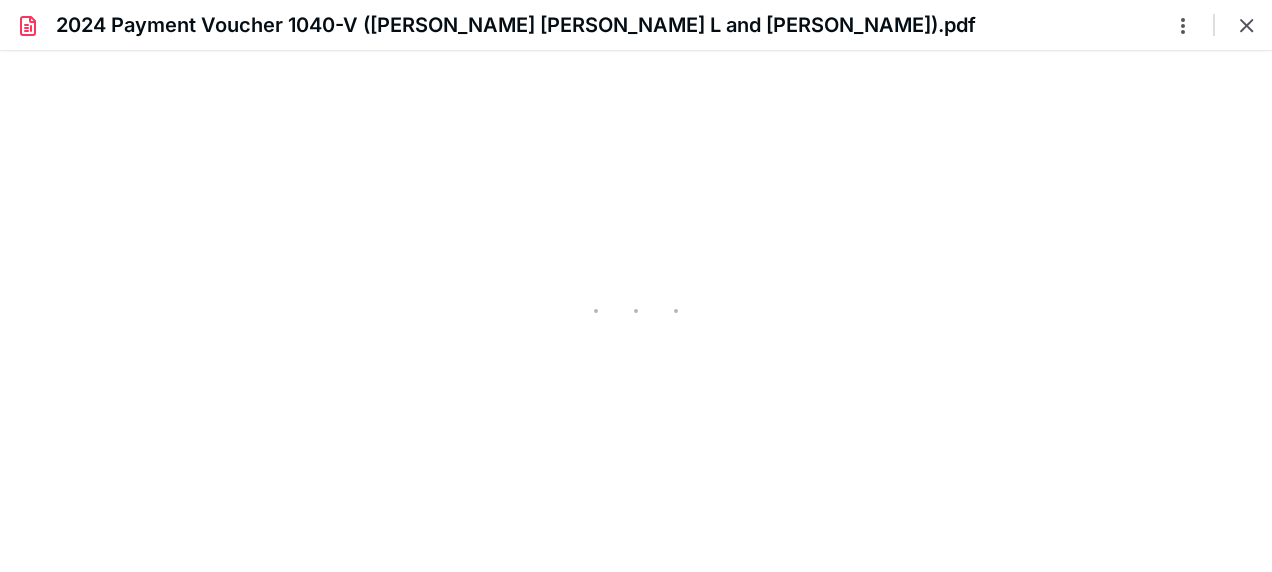type on "61" 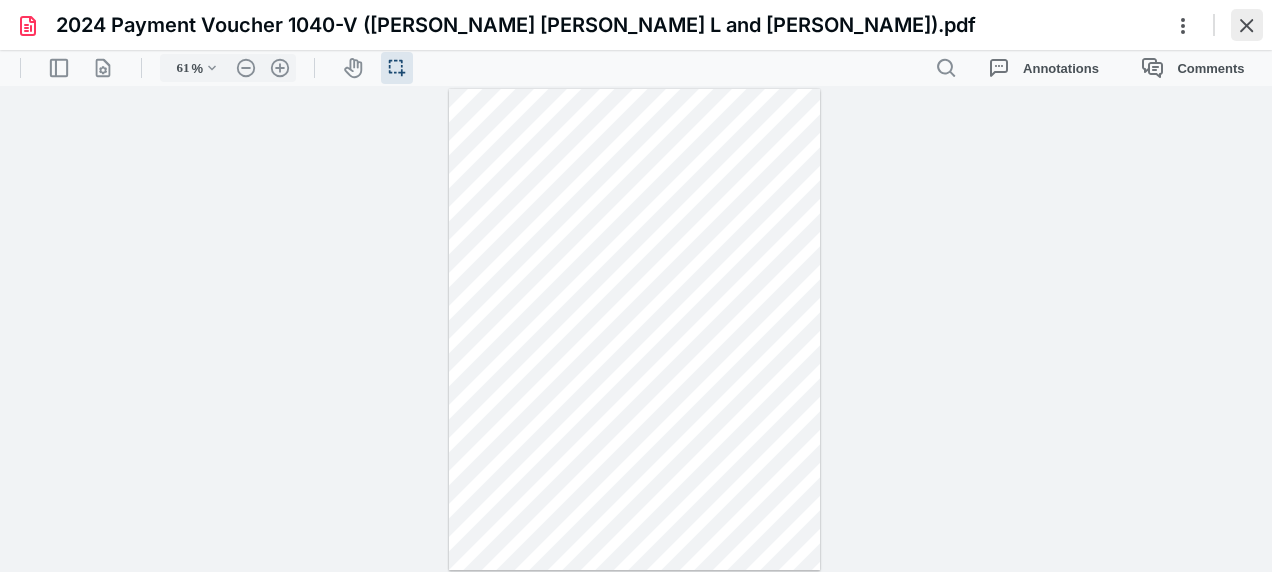 click at bounding box center (1247, 25) 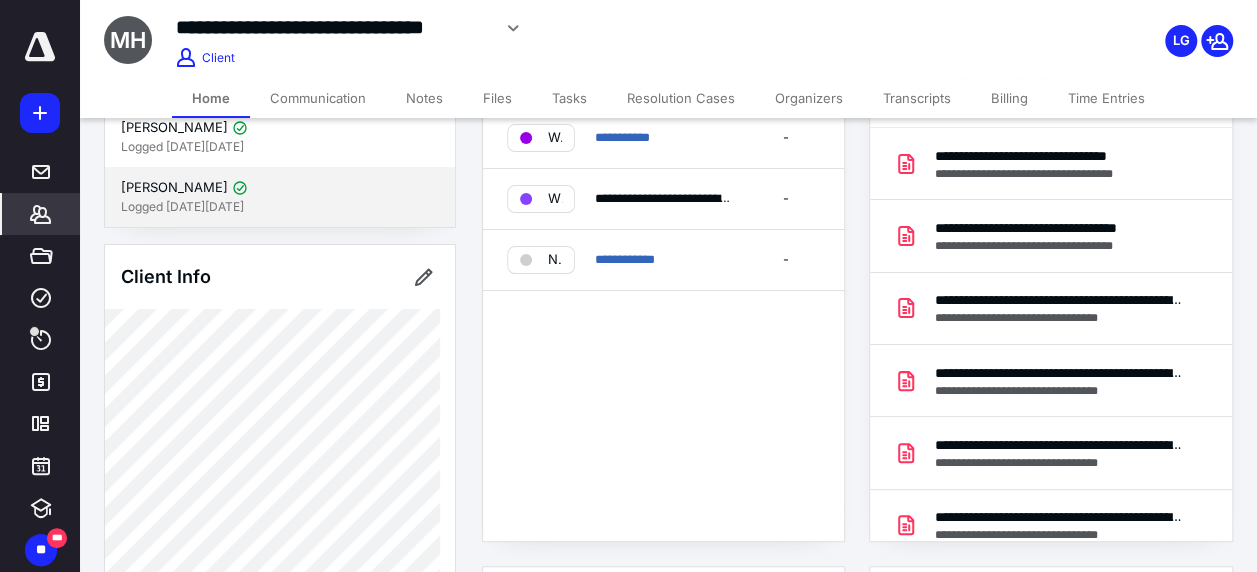 scroll, scrollTop: 200, scrollLeft: 0, axis: vertical 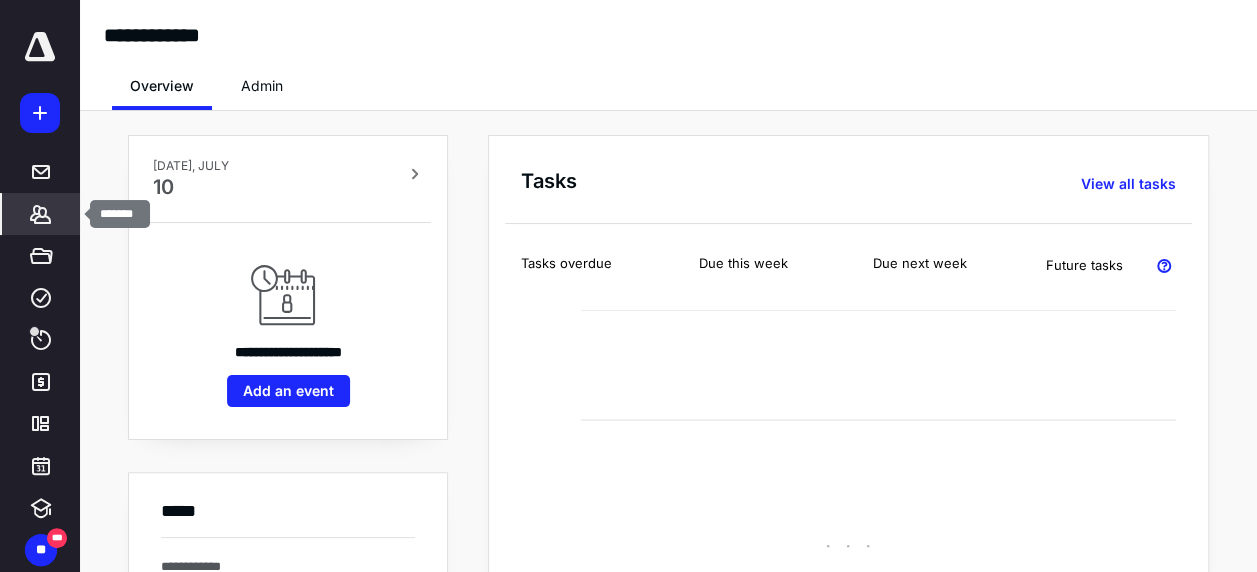 click 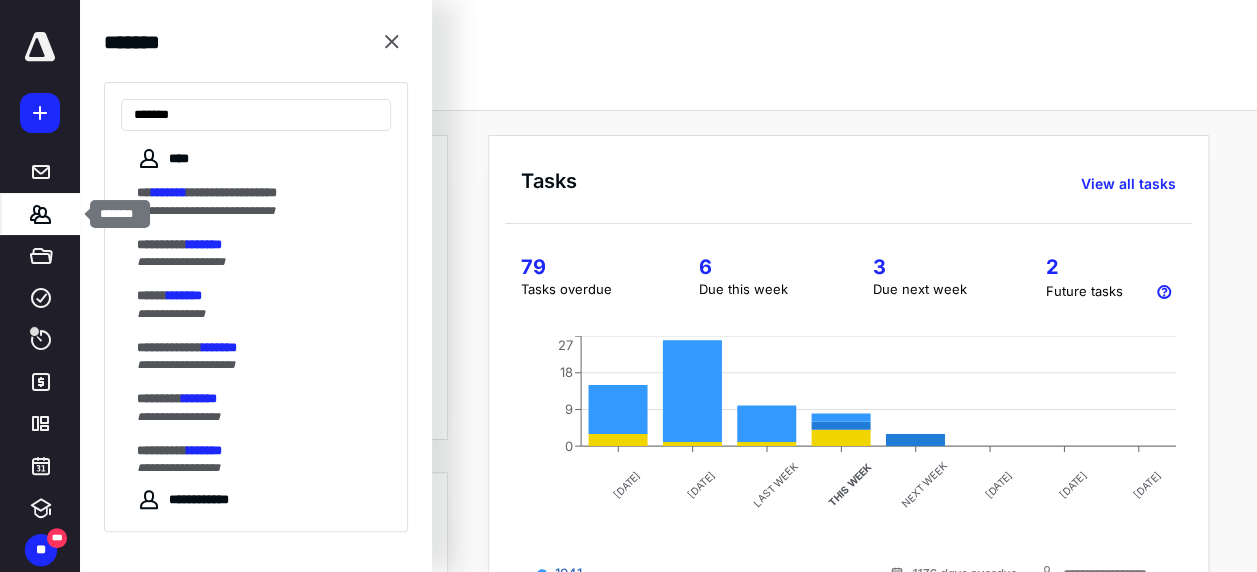 type on "*******" 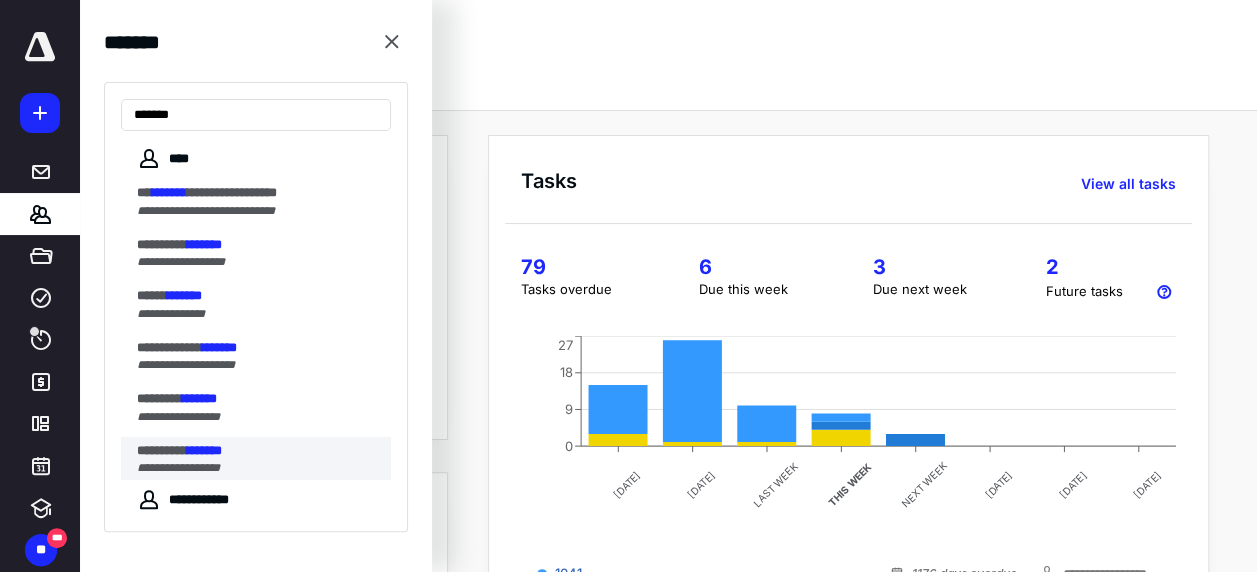 click on "*********" at bounding box center (162, 450) 